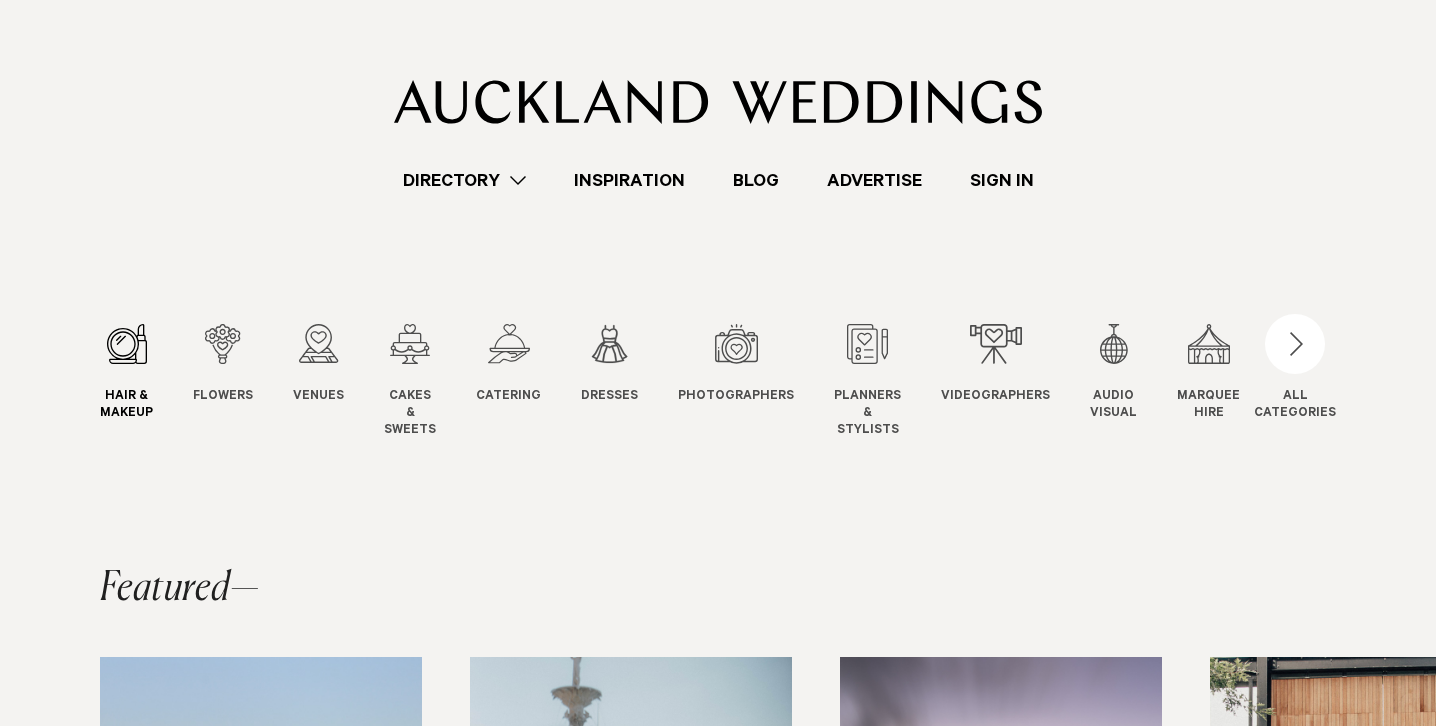 scroll, scrollTop: 0, scrollLeft: 0, axis: both 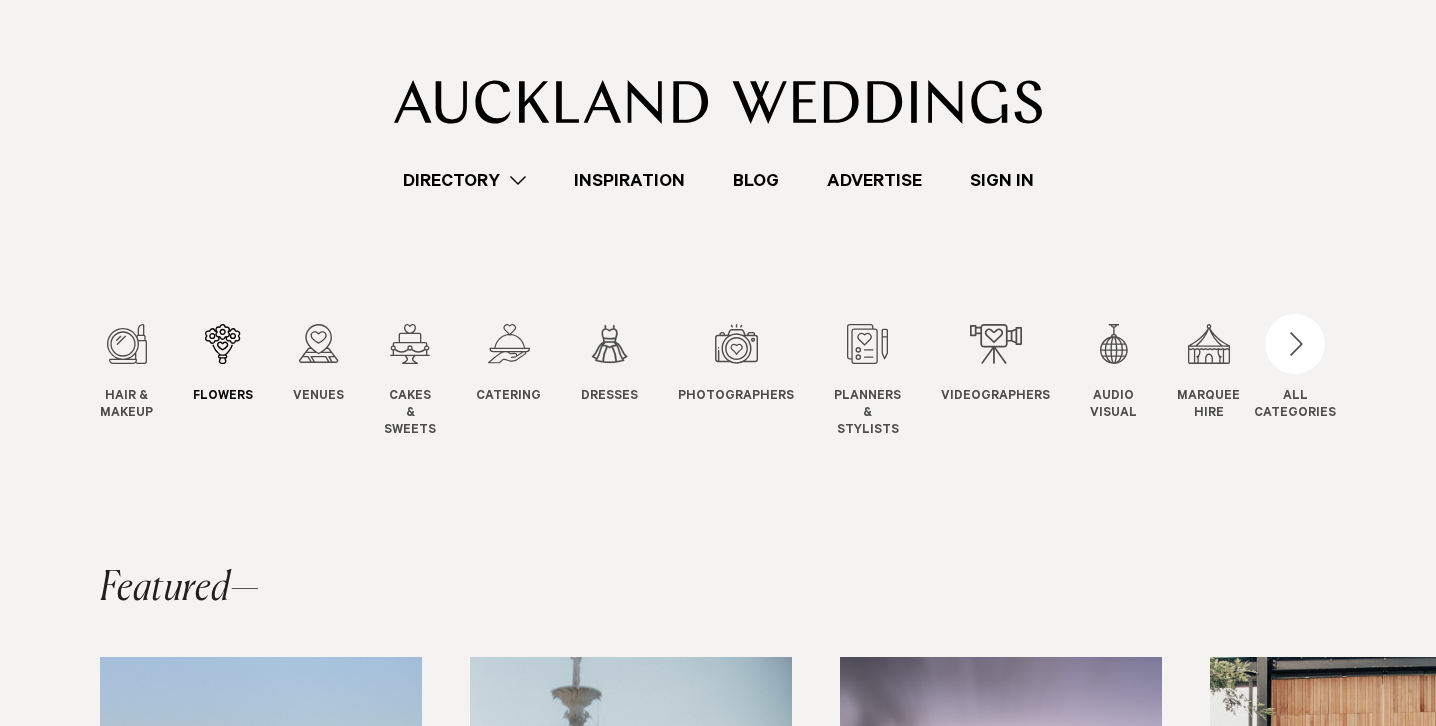 click at bounding box center [223, 344] 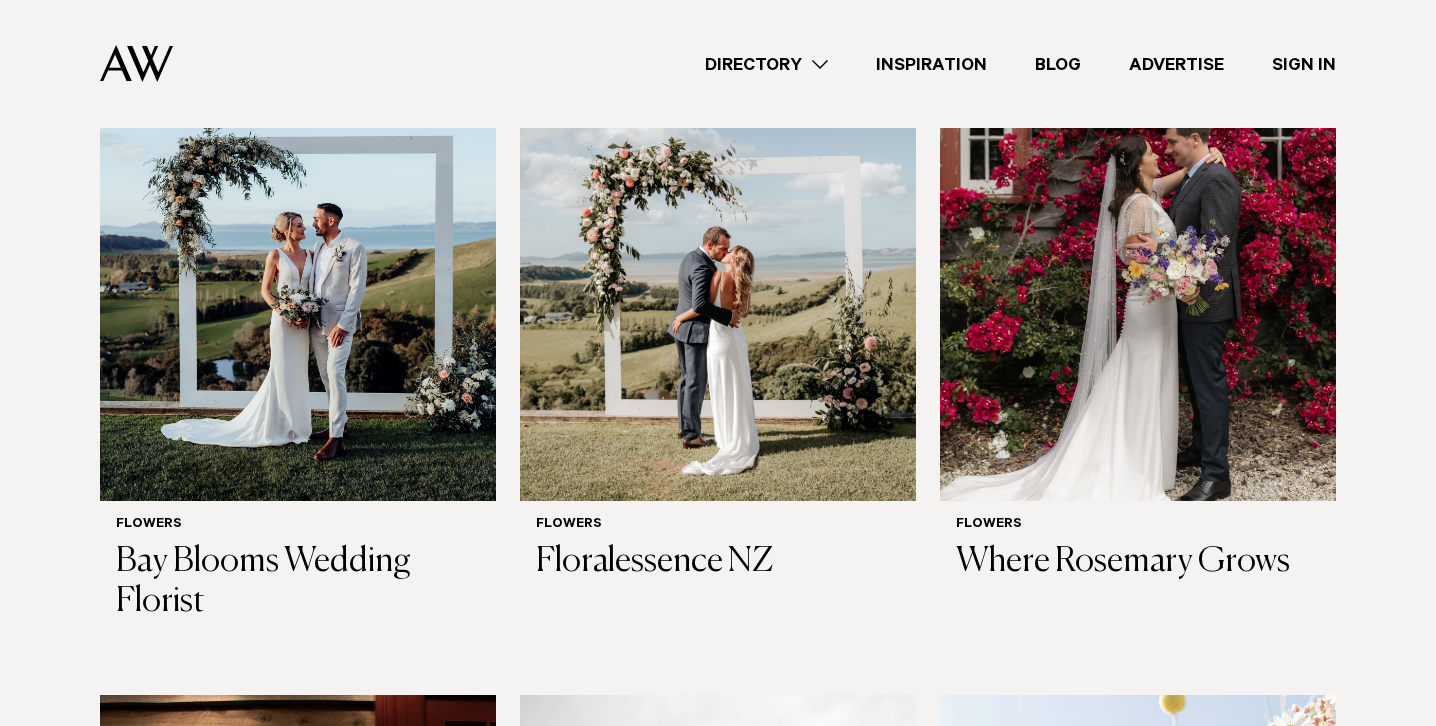scroll, scrollTop: 767, scrollLeft: 0, axis: vertical 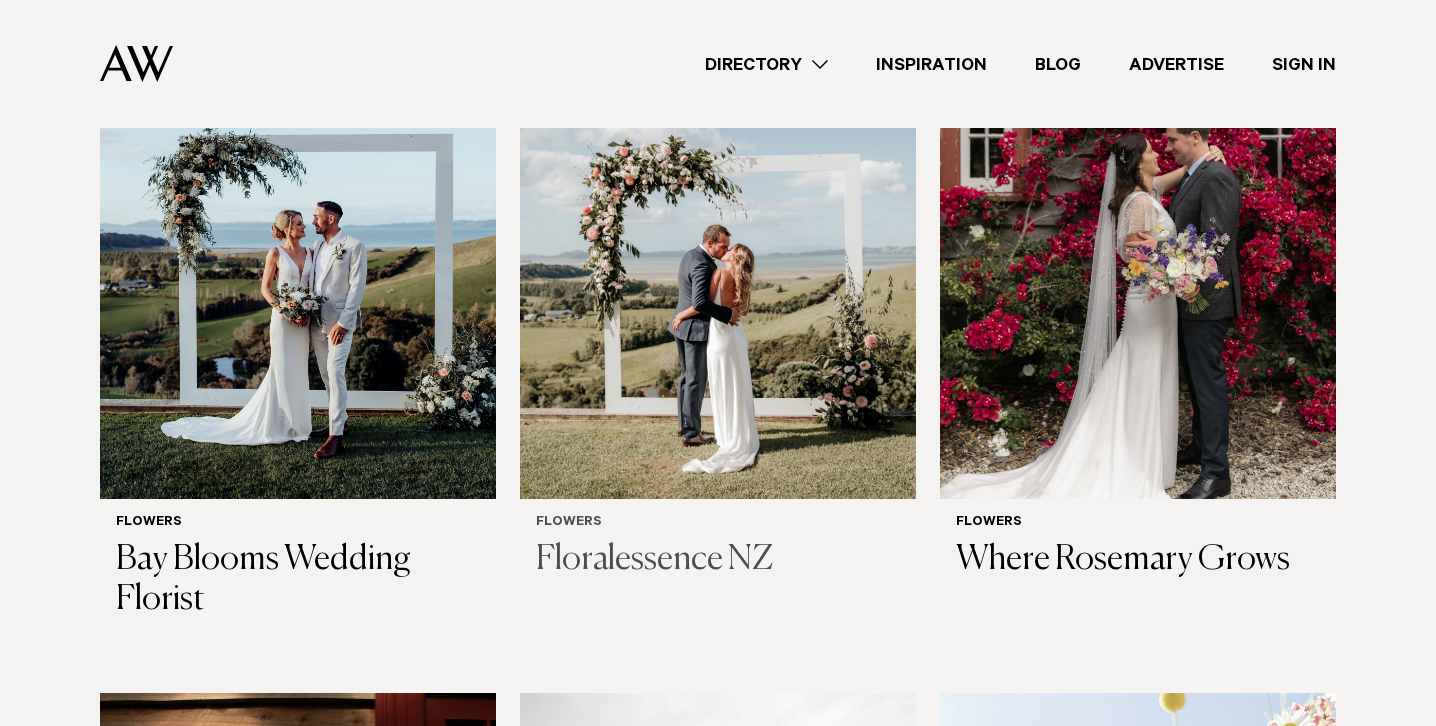 click at bounding box center (718, 233) 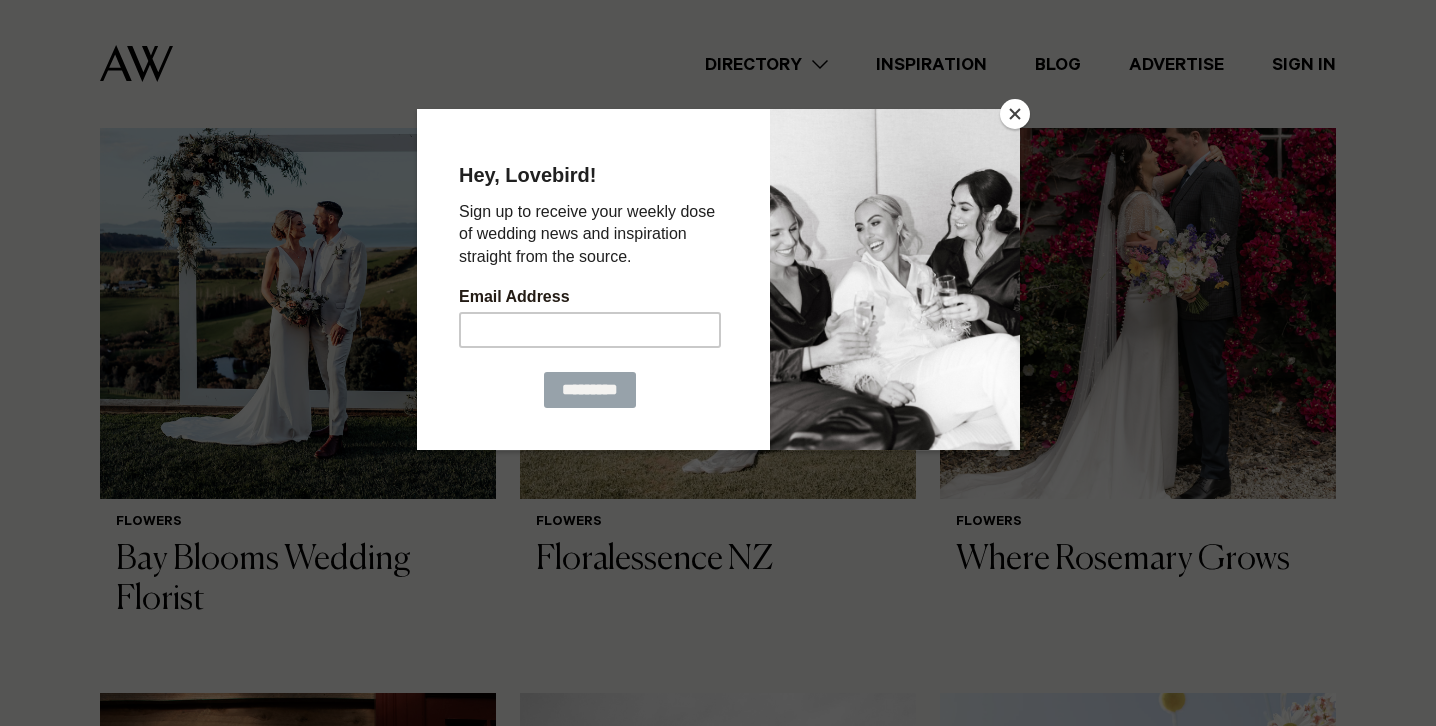 click at bounding box center (1015, 114) 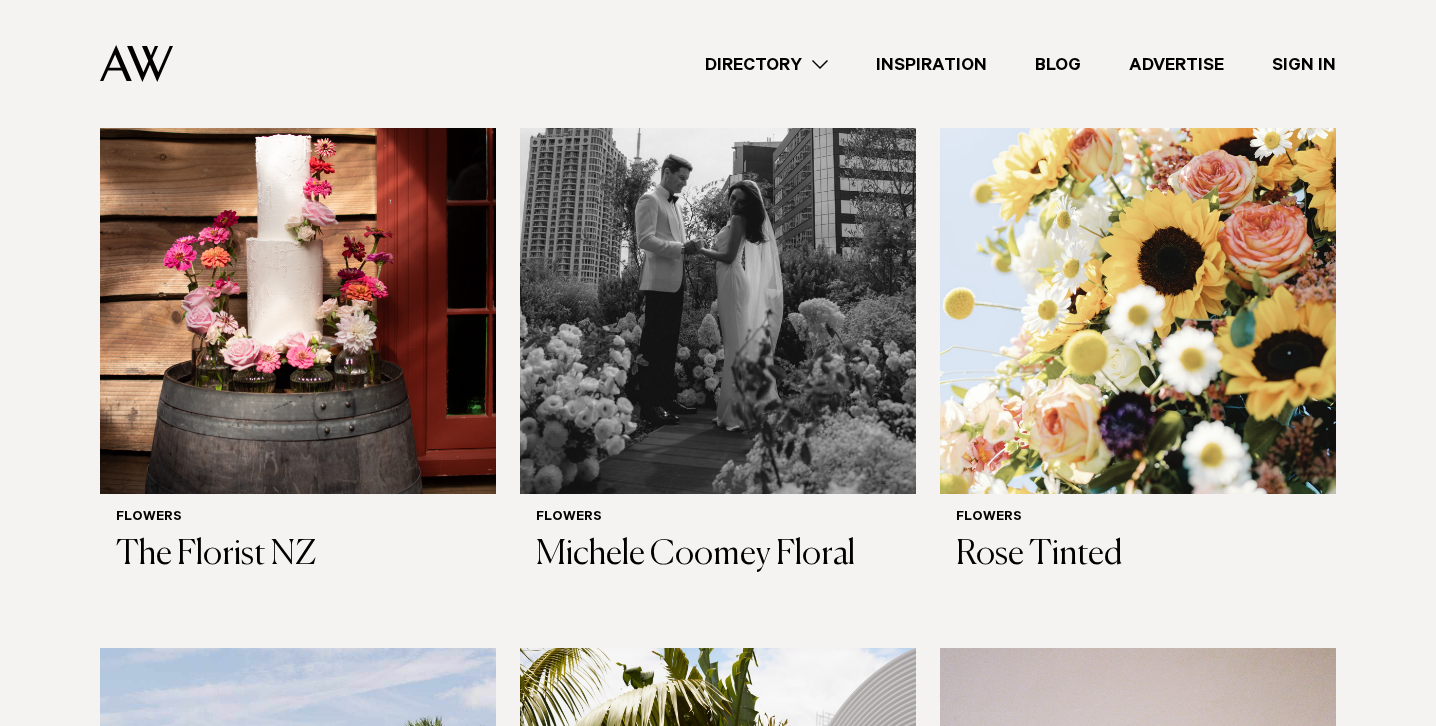 scroll, scrollTop: 1517, scrollLeft: 0, axis: vertical 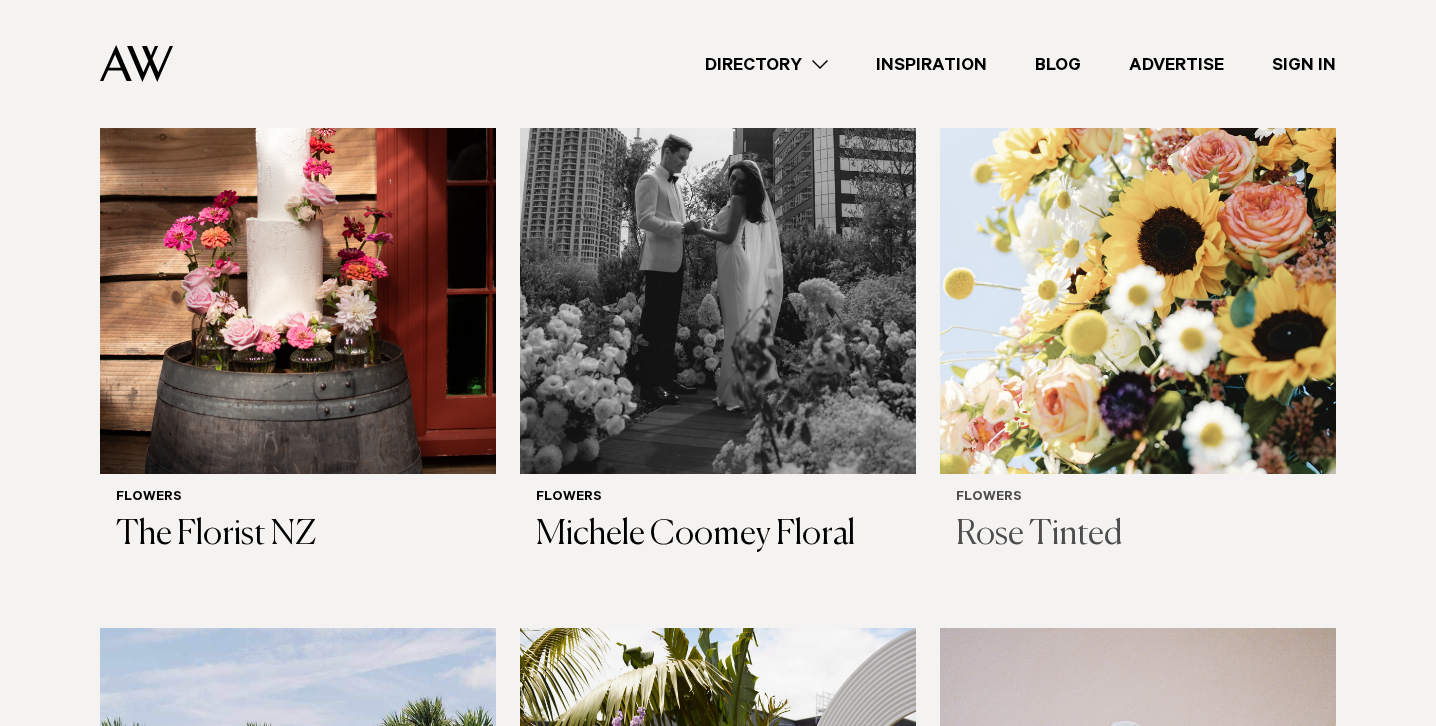 click at bounding box center [1138, 208] 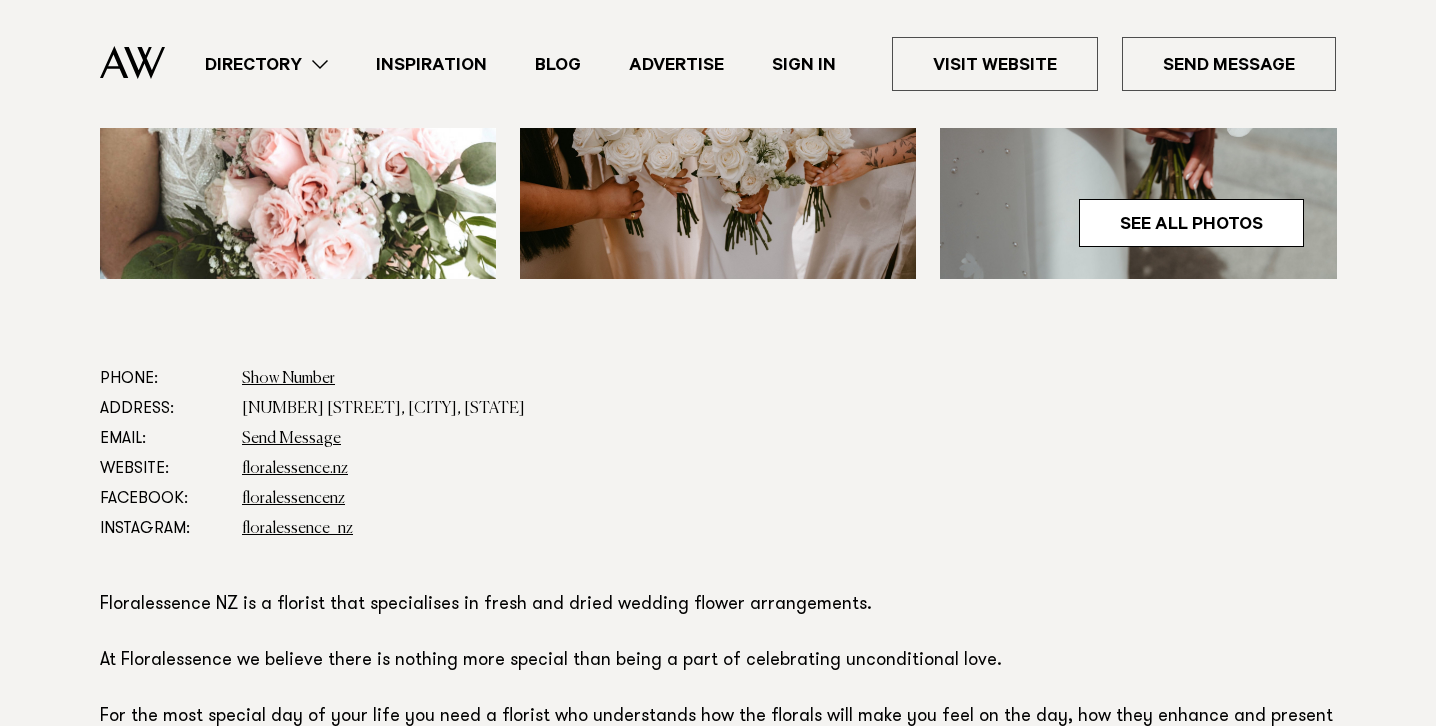 scroll, scrollTop: 947, scrollLeft: 0, axis: vertical 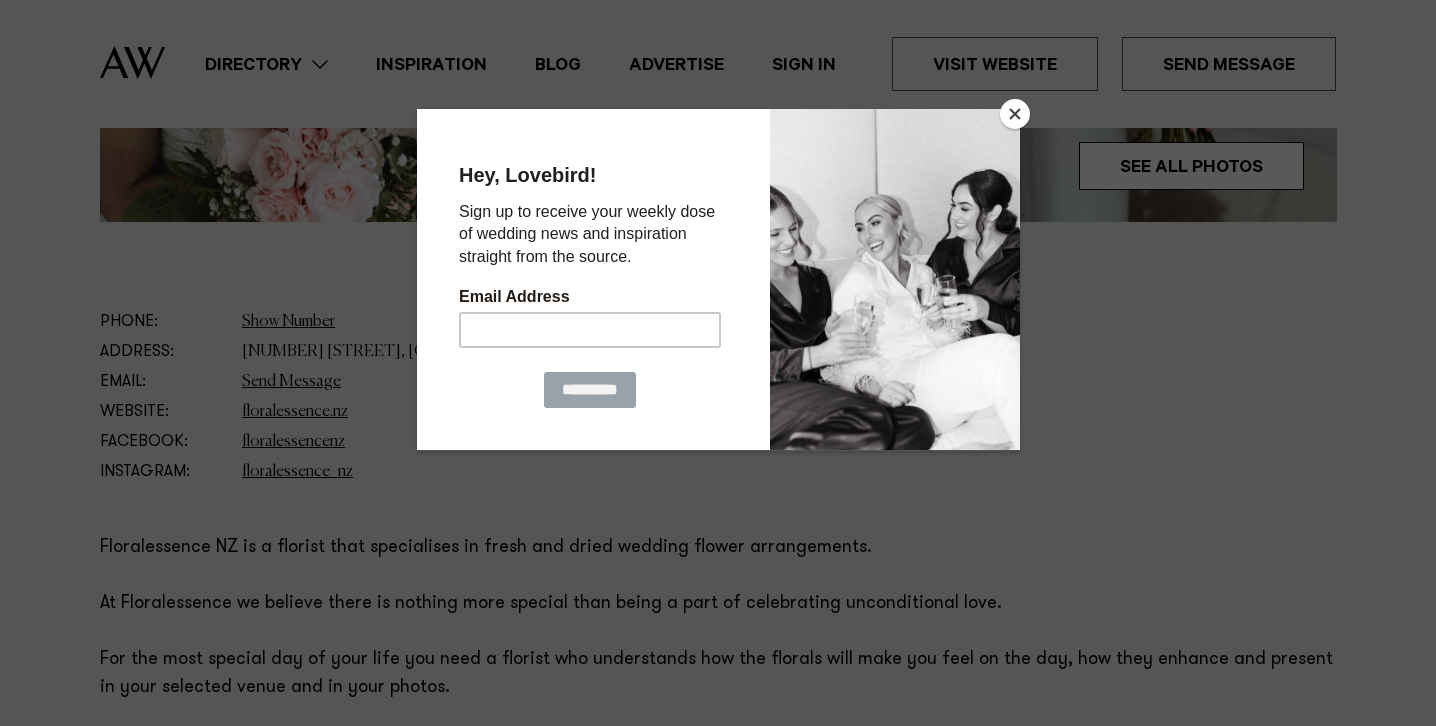 click at bounding box center (718, 363) 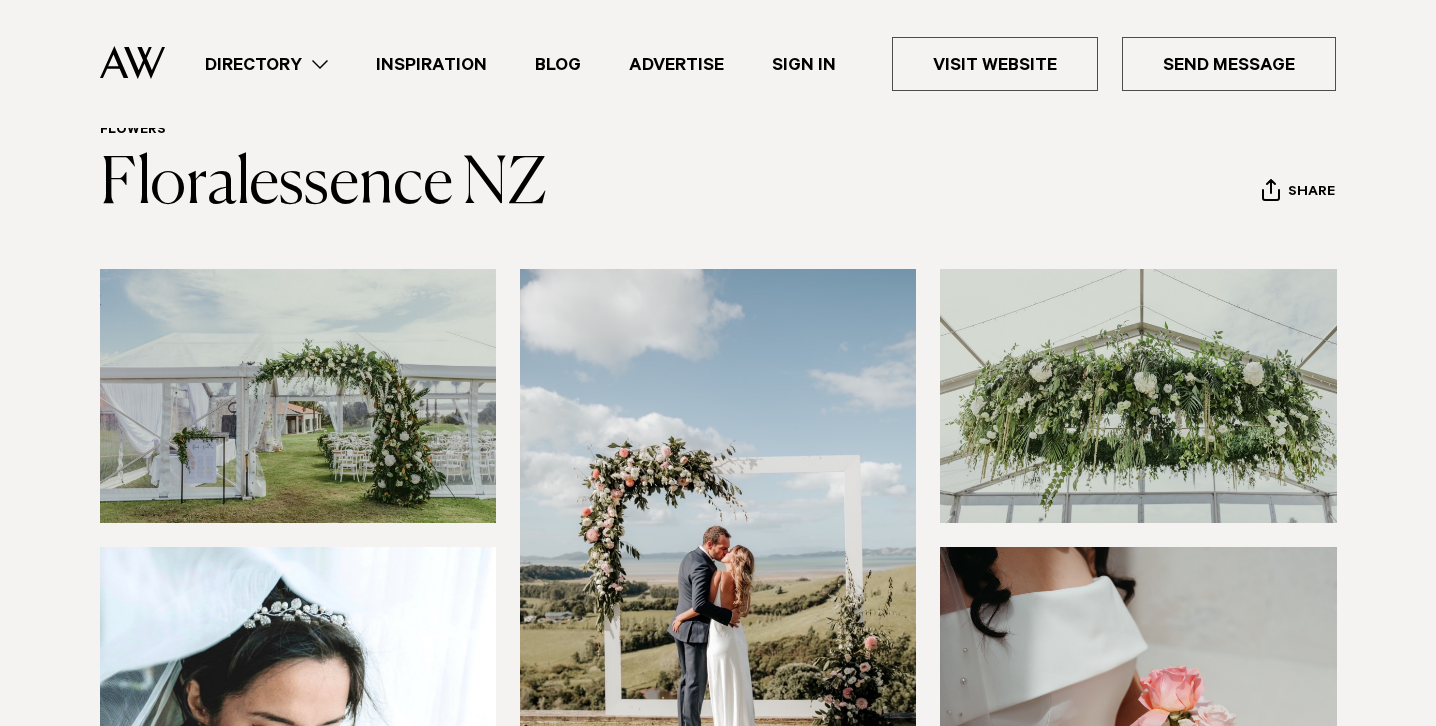scroll, scrollTop: 0, scrollLeft: 0, axis: both 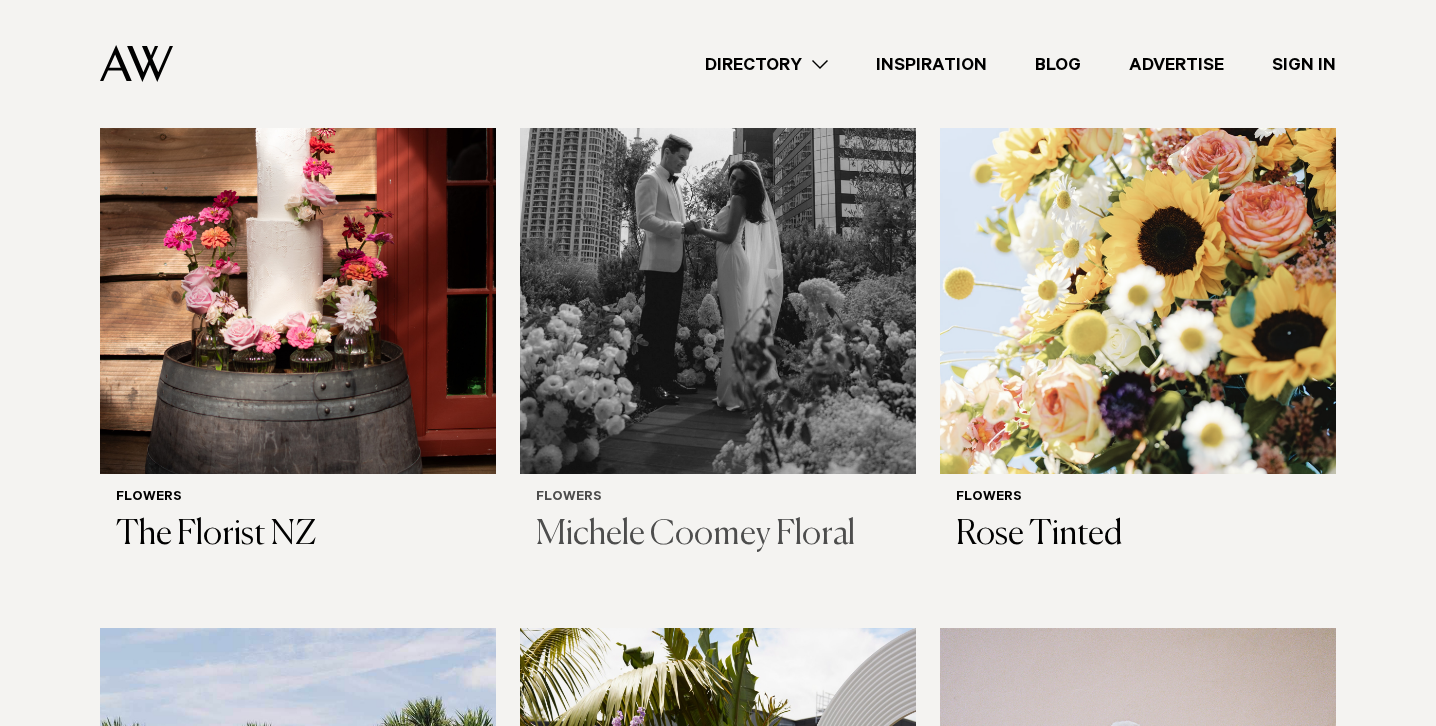 click at bounding box center (718, 208) 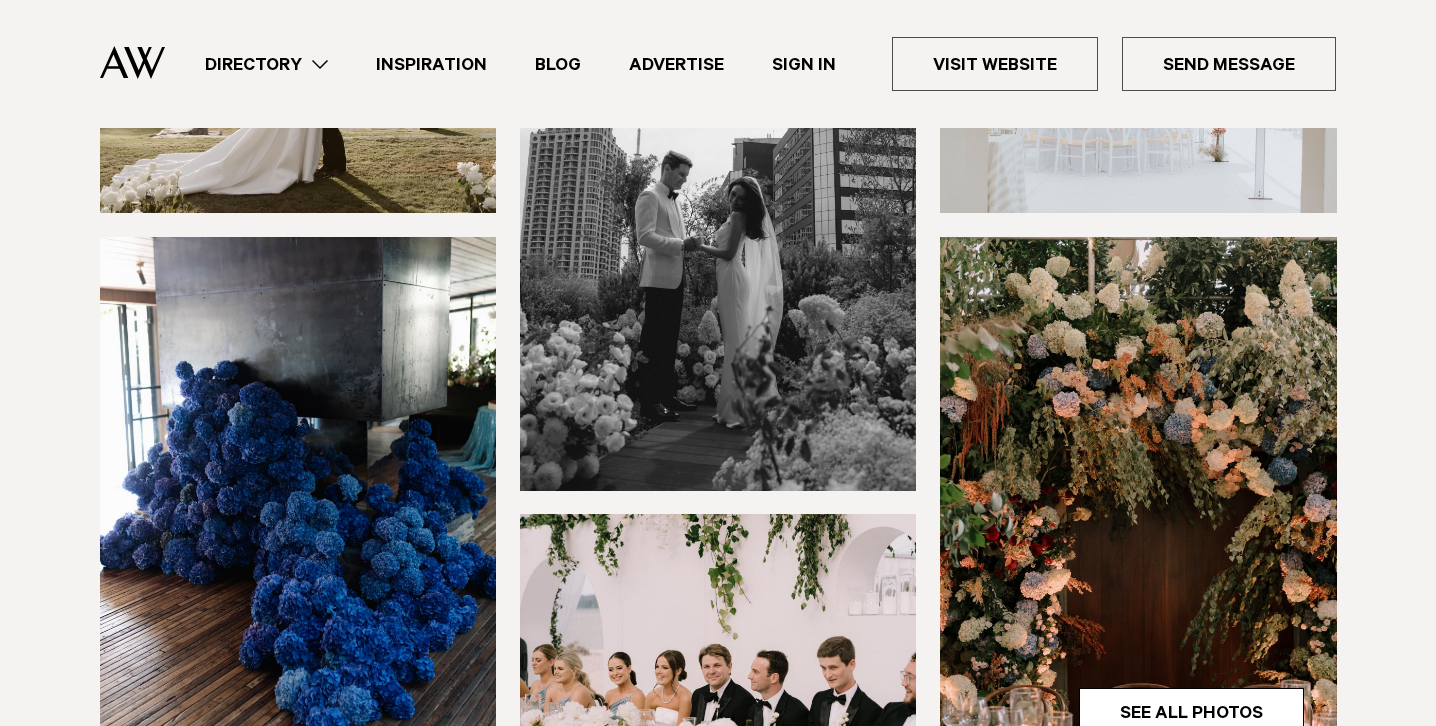 scroll, scrollTop: 0, scrollLeft: 0, axis: both 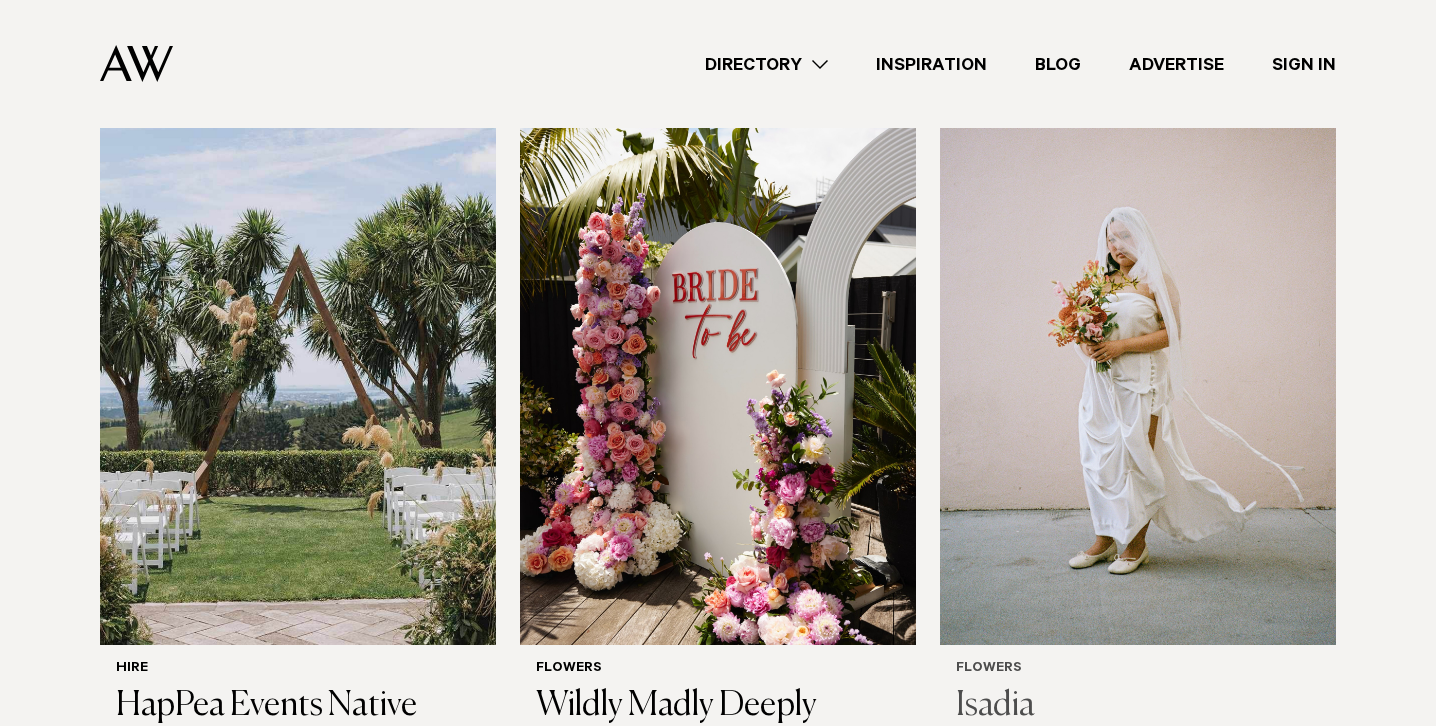 click at bounding box center [1138, 379] 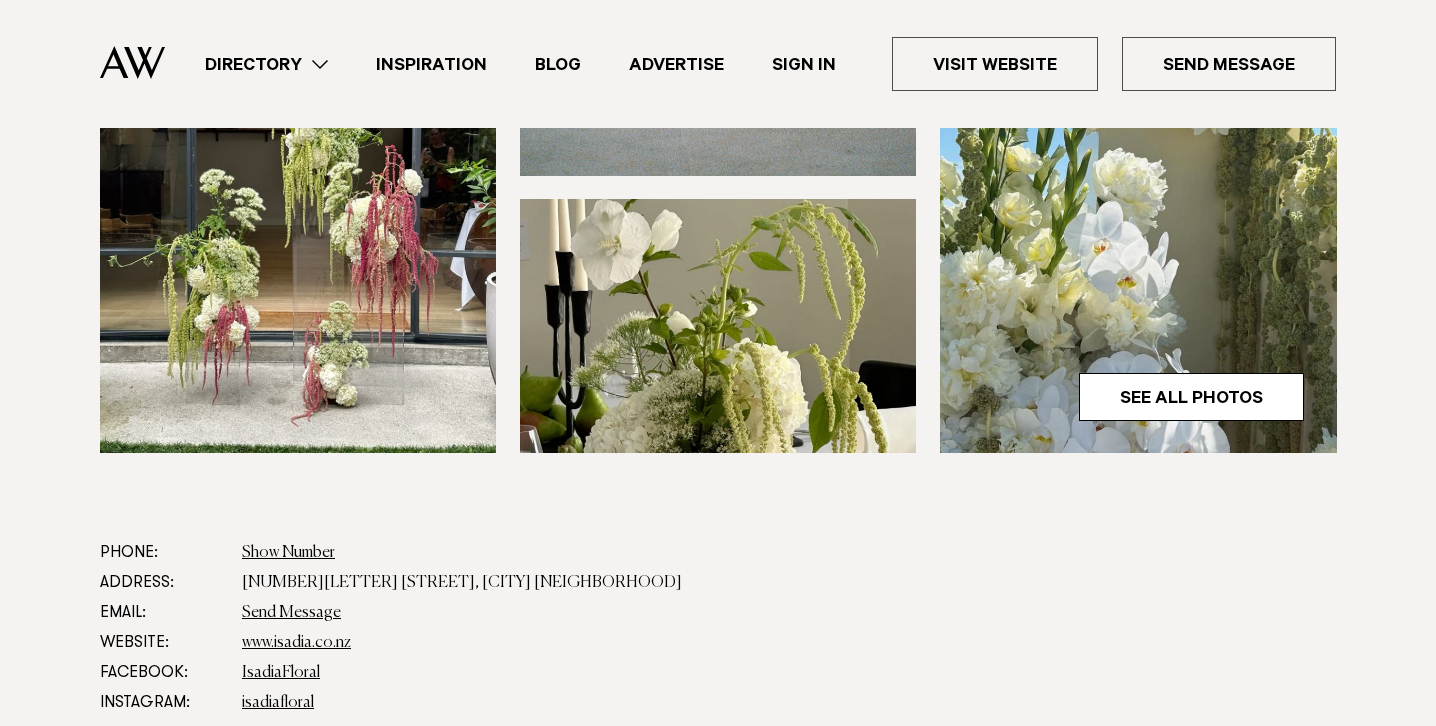 scroll, scrollTop: 712, scrollLeft: 0, axis: vertical 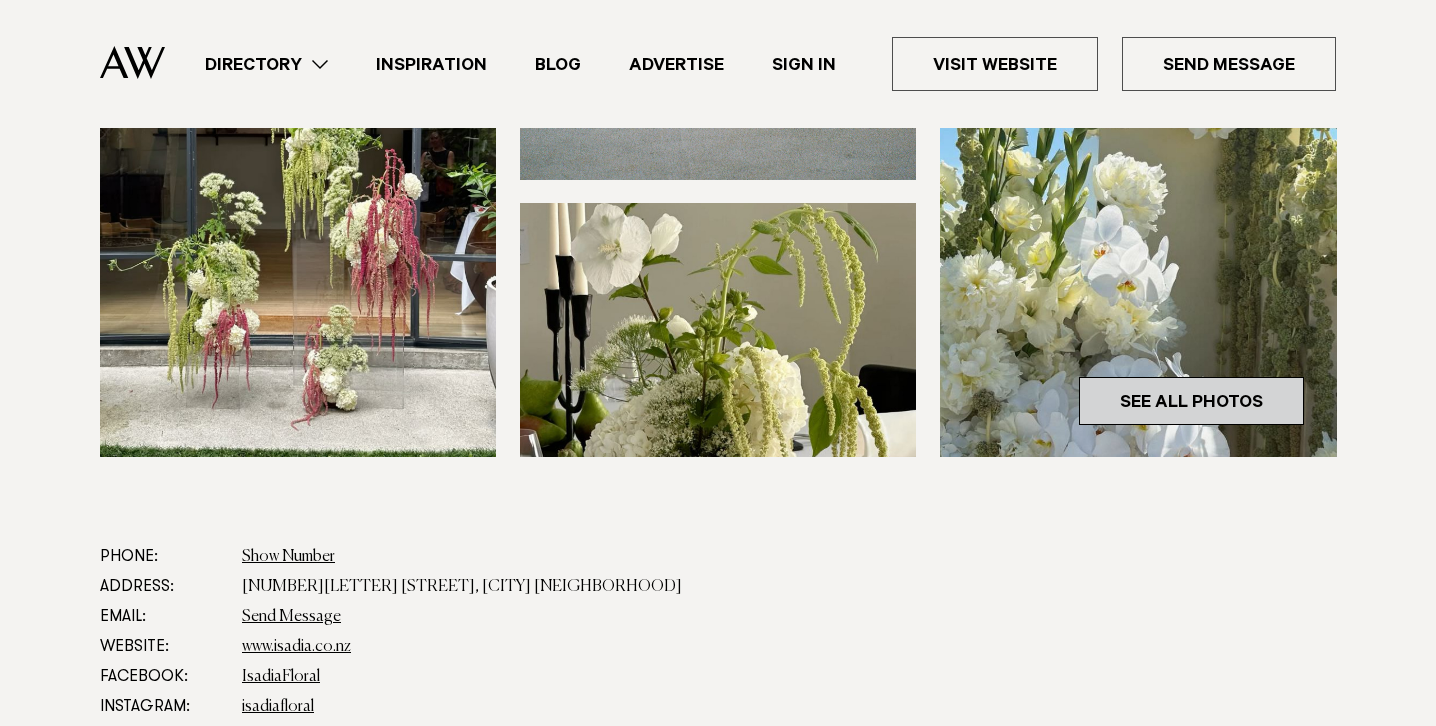 click on "See All Photos" at bounding box center [1191, 401] 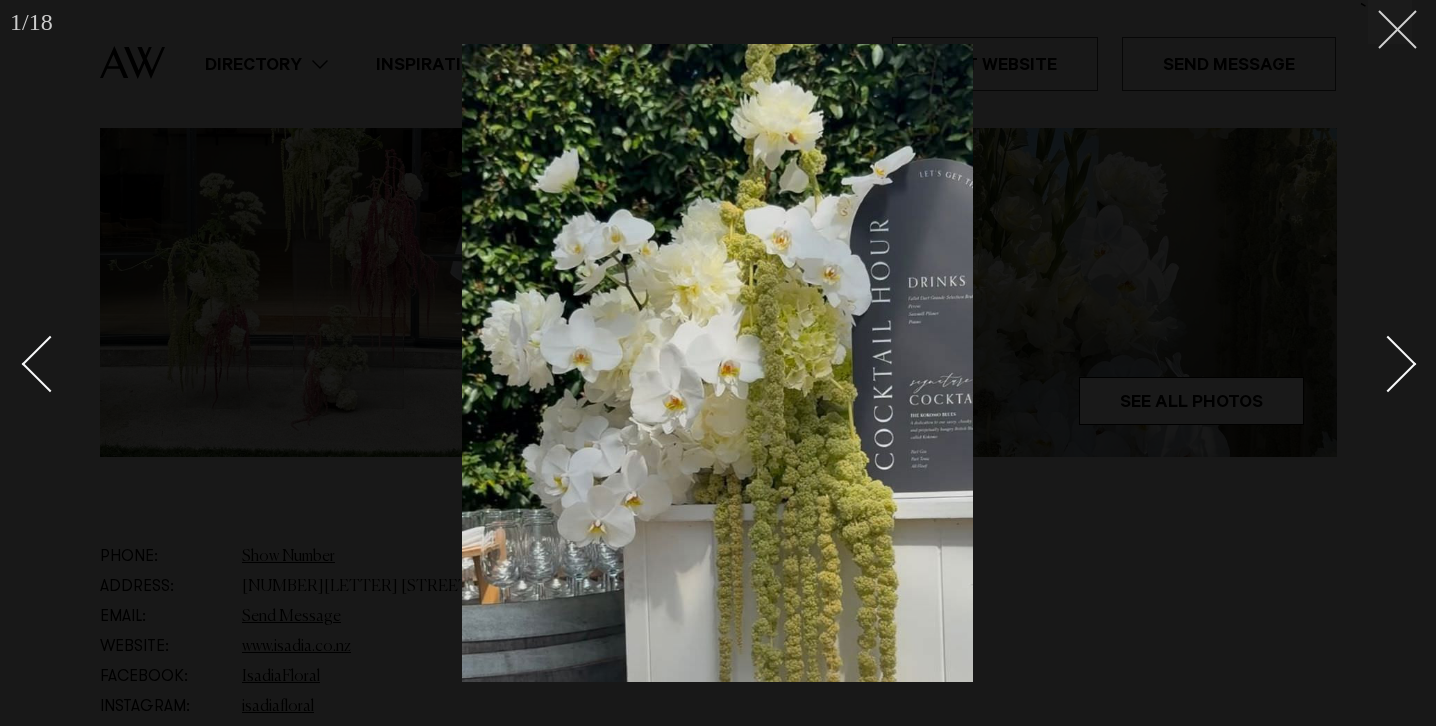 click at bounding box center [1390, 22] 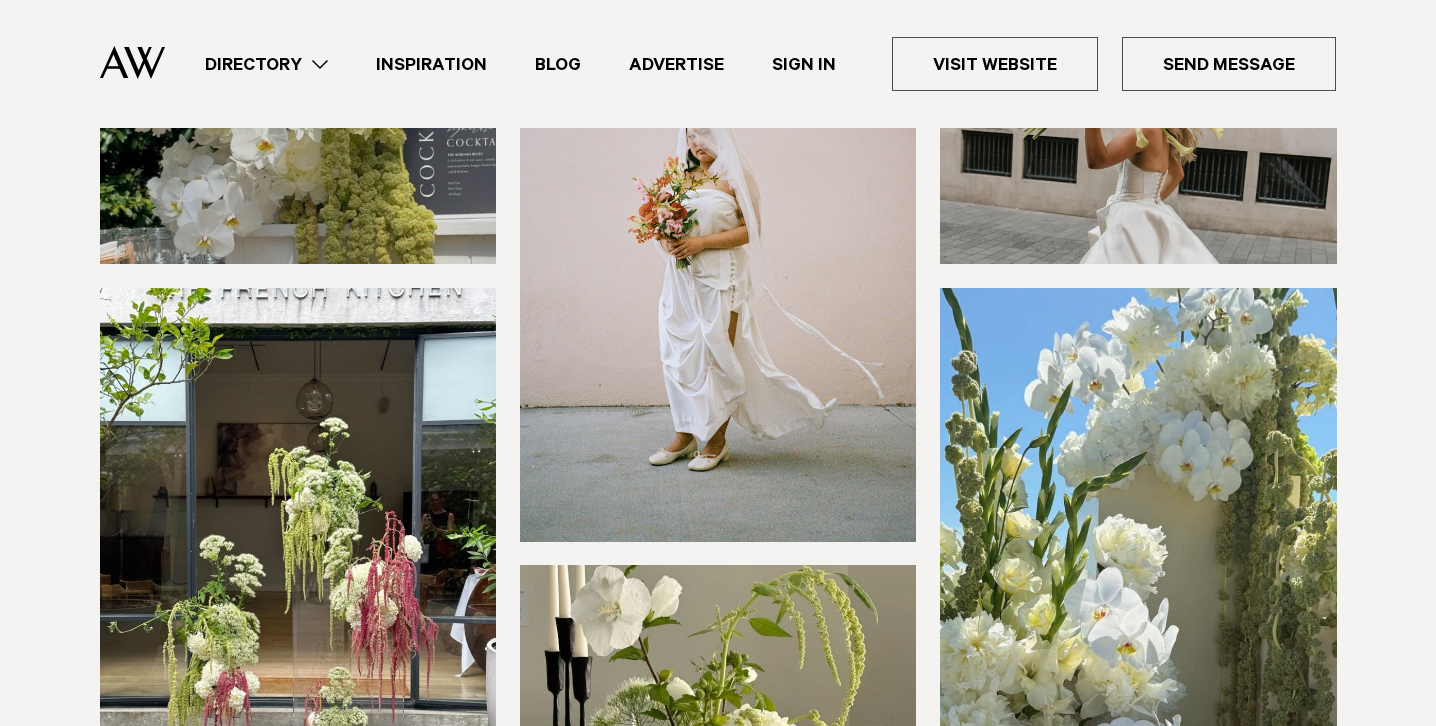 scroll, scrollTop: 450, scrollLeft: 0, axis: vertical 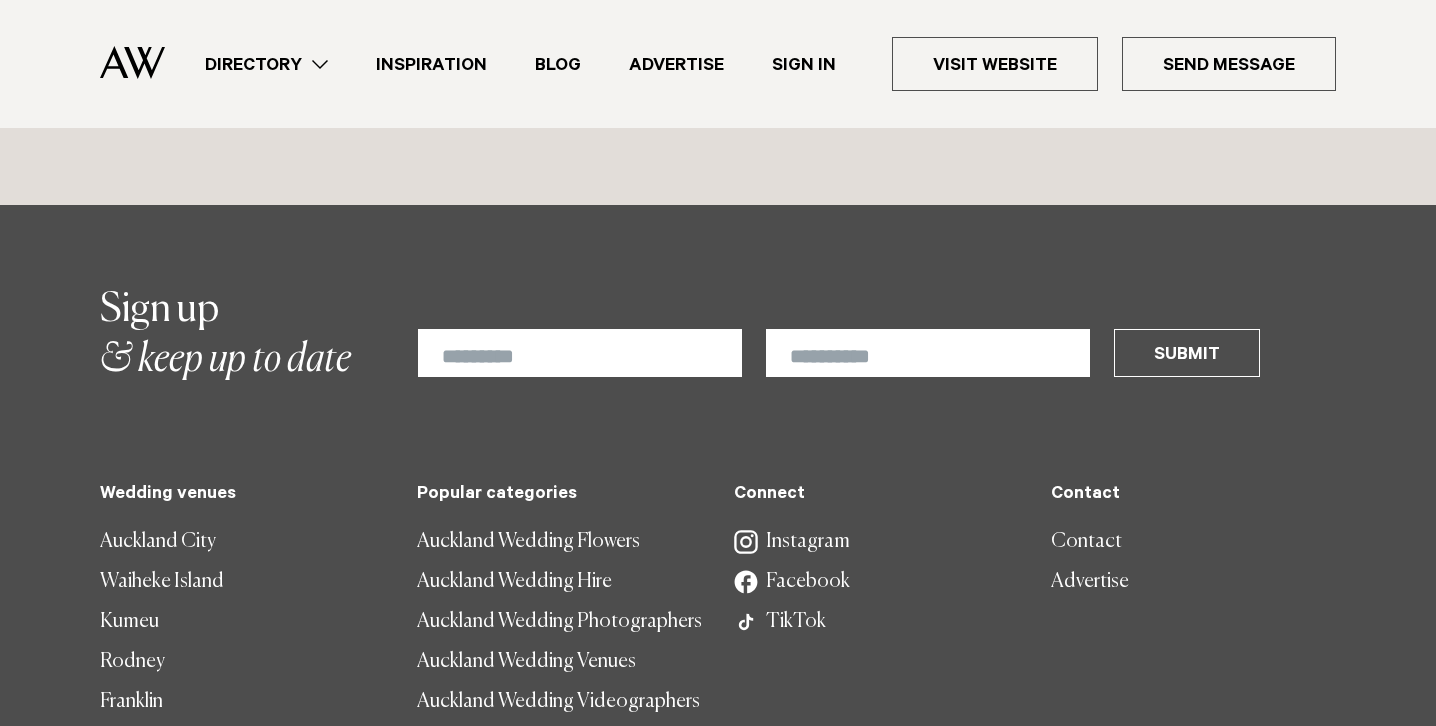click on "Contact" at bounding box center (1193, 542) 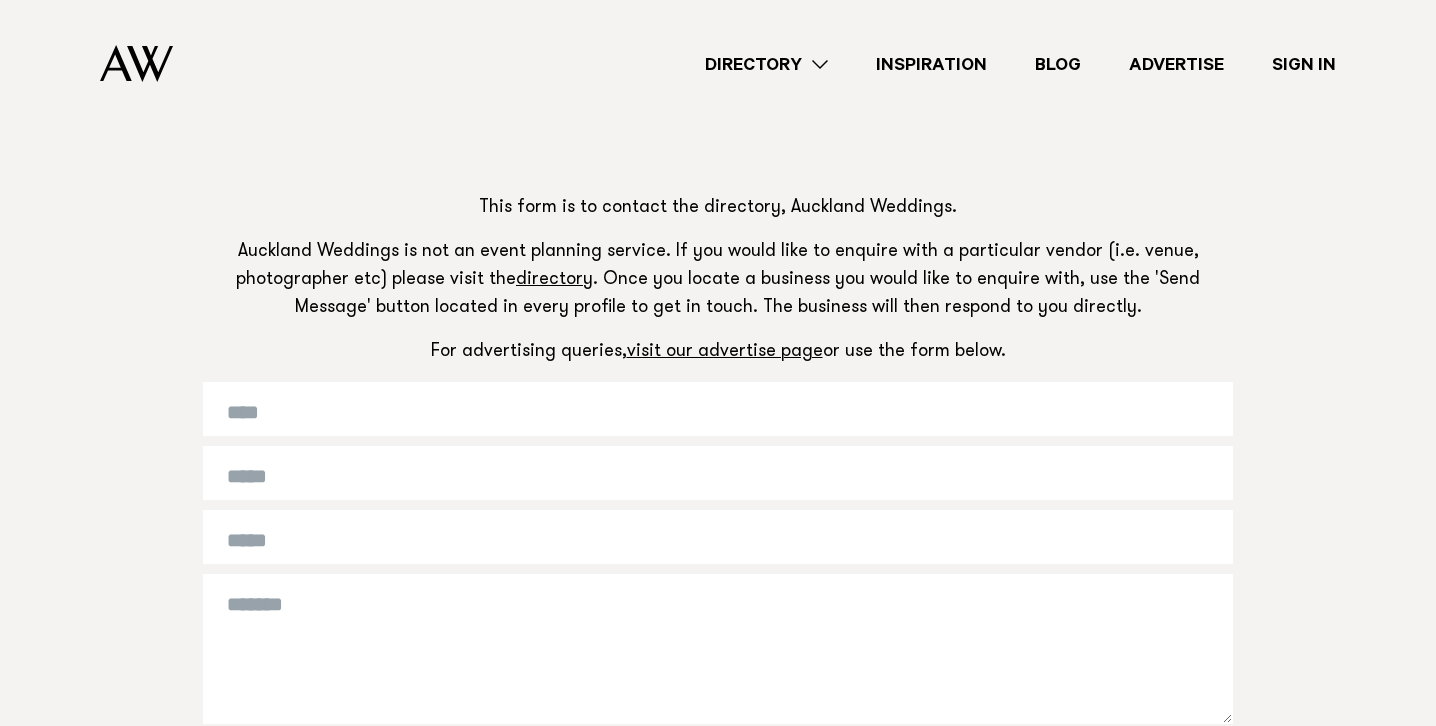 scroll, scrollTop: 236, scrollLeft: 0, axis: vertical 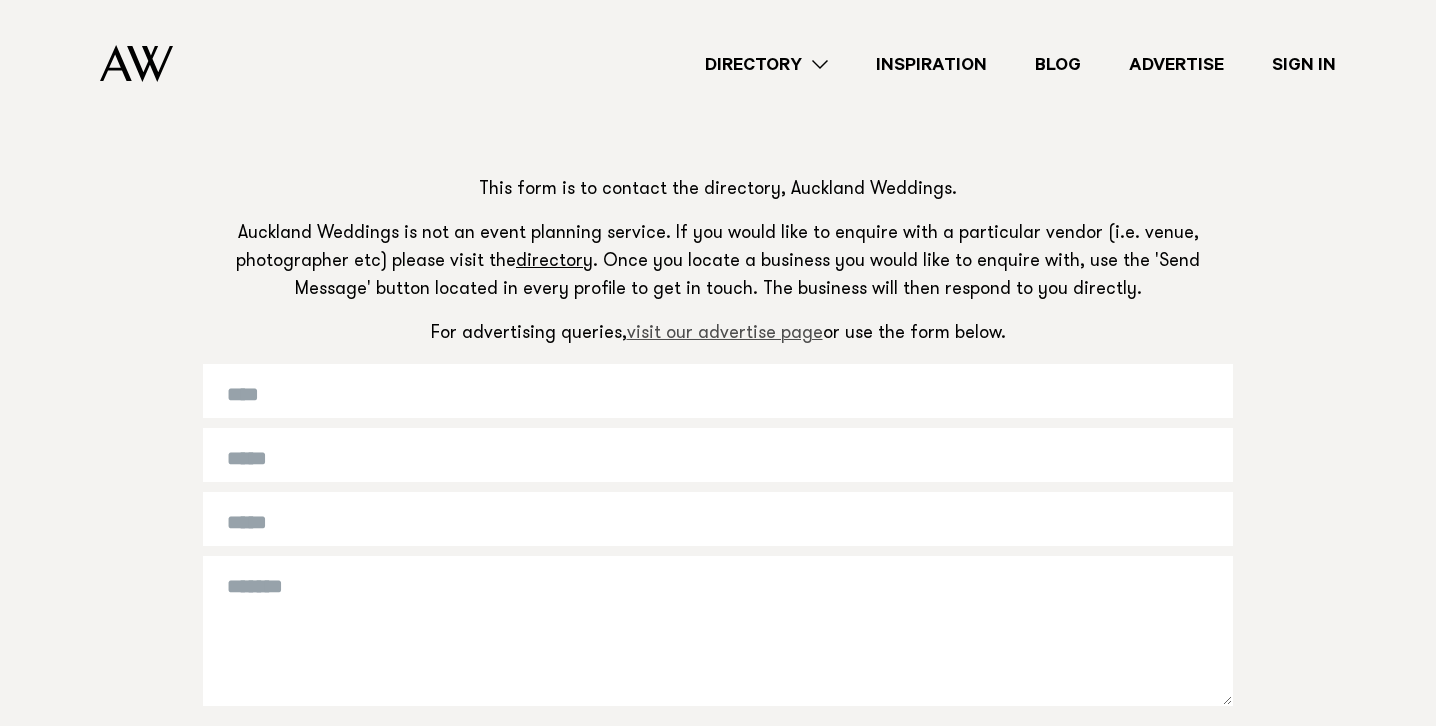 click on "visit our advertise page" at bounding box center (725, 334) 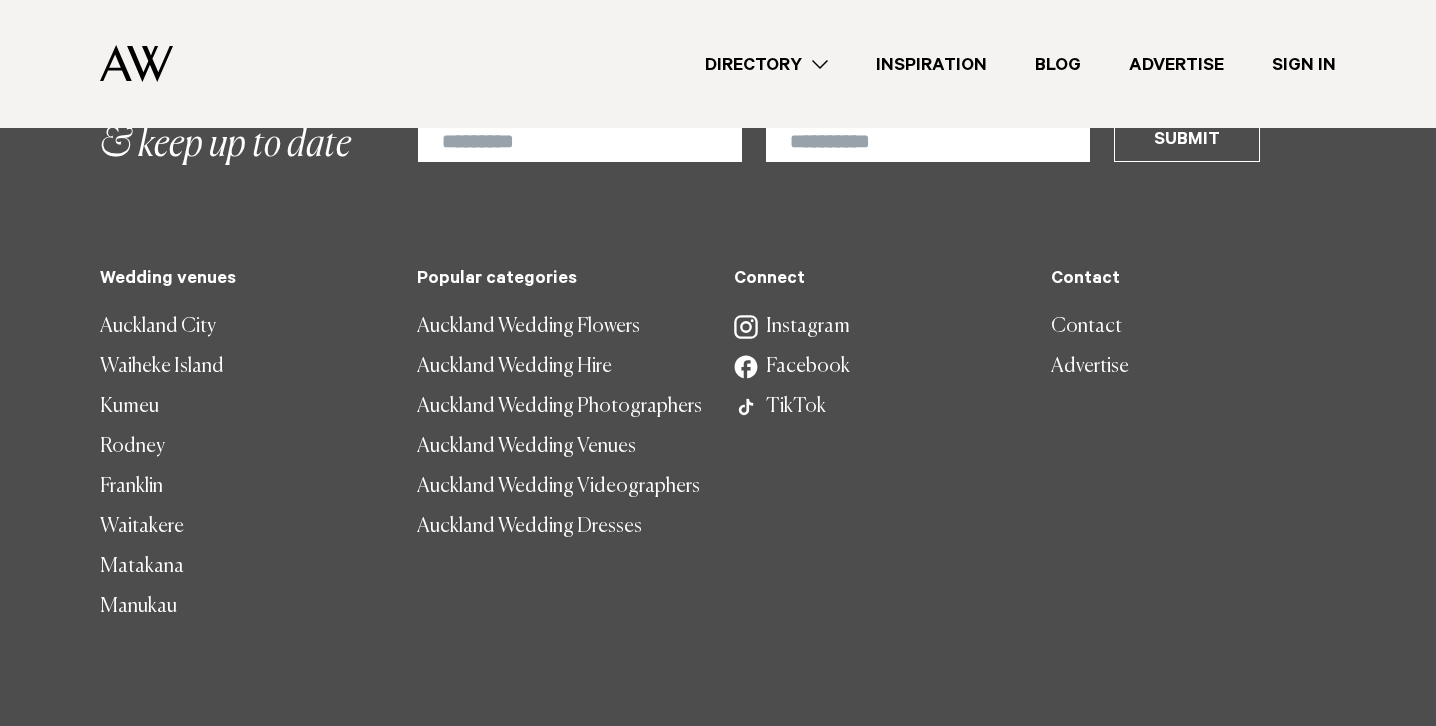 scroll, scrollTop: 12781, scrollLeft: 0, axis: vertical 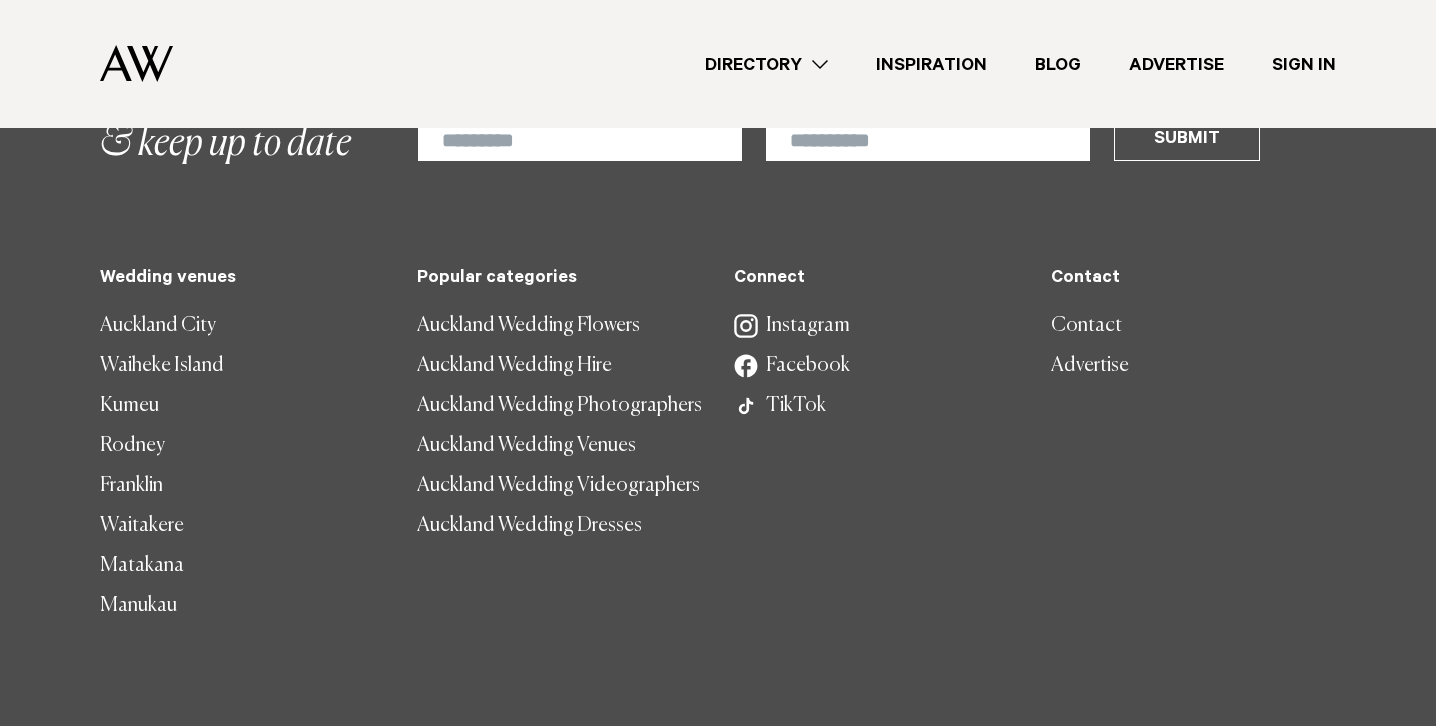 click on "Contact" at bounding box center [1193, 326] 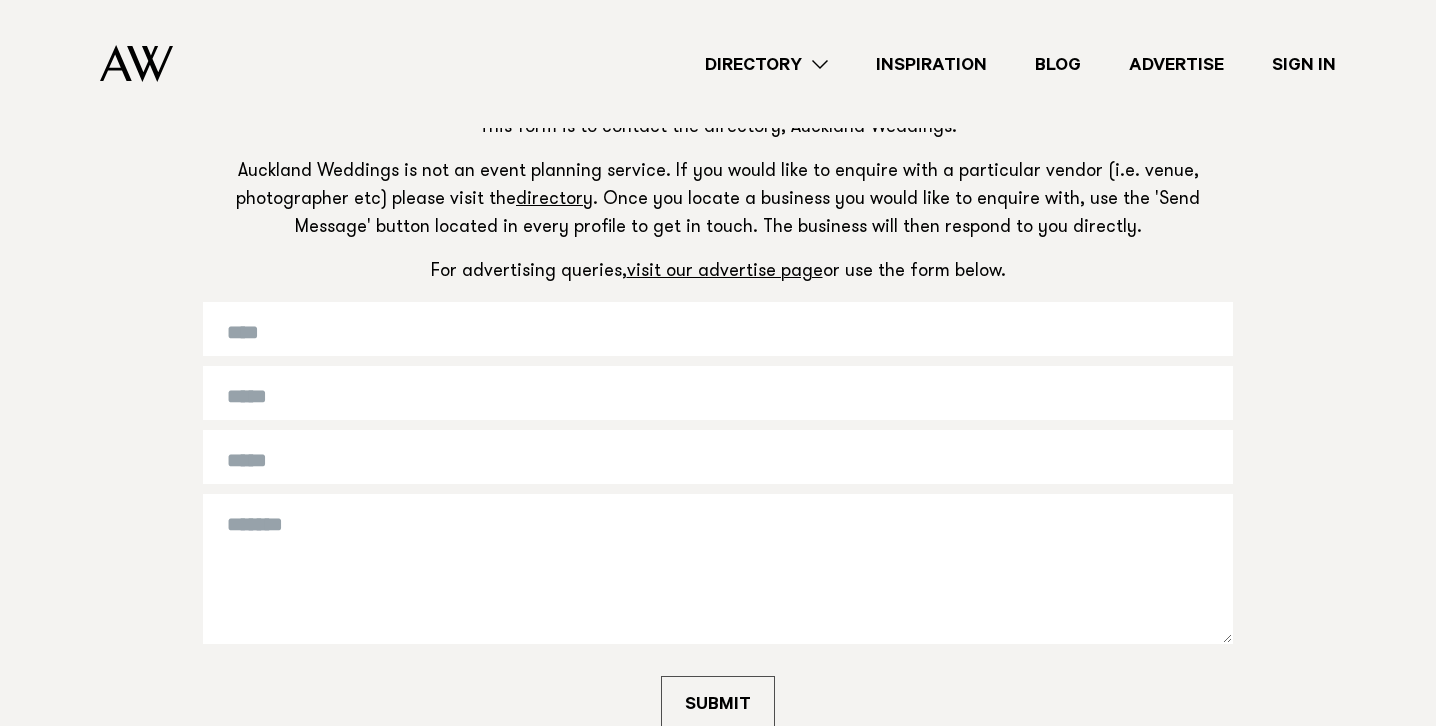 scroll, scrollTop: 0, scrollLeft: 0, axis: both 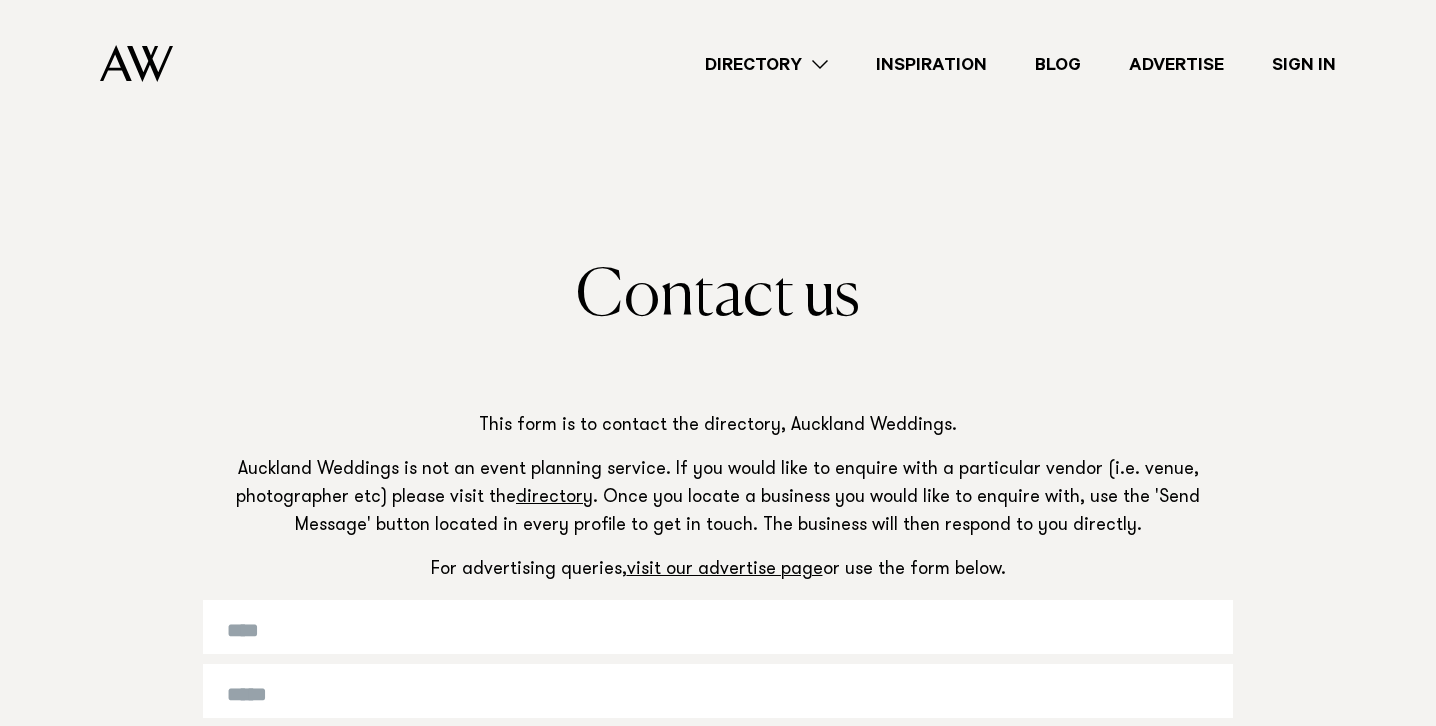 click on "Sign In" at bounding box center (1304, 64) 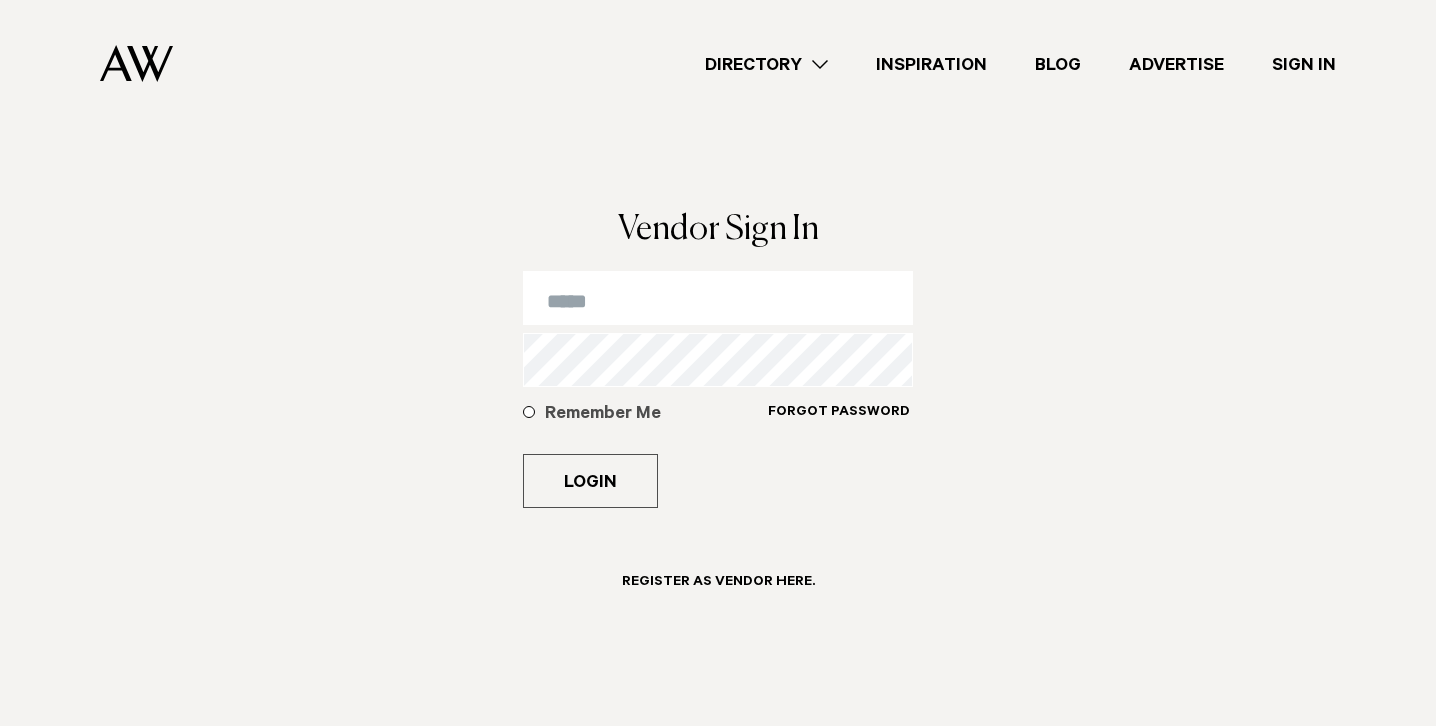 scroll, scrollTop: 0, scrollLeft: 0, axis: both 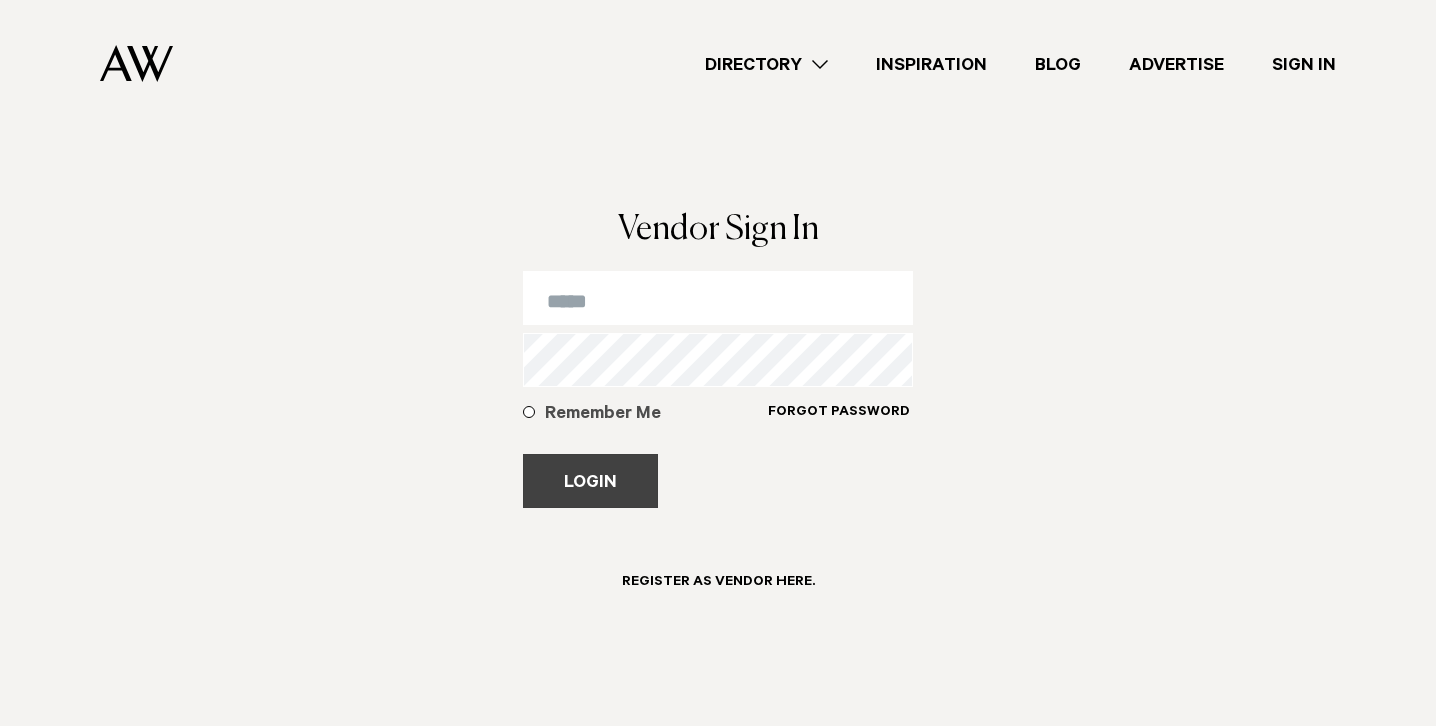type on "**********" 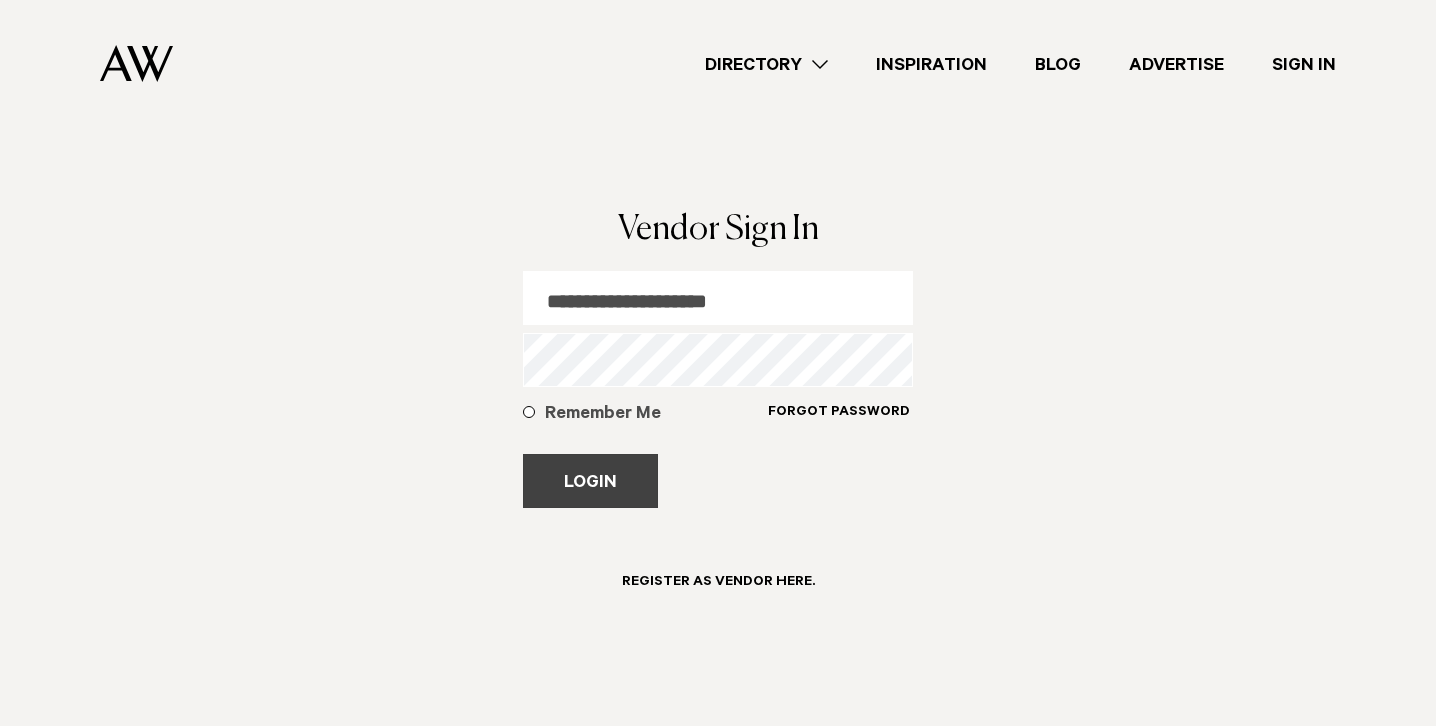 click on "Login" at bounding box center (590, 481) 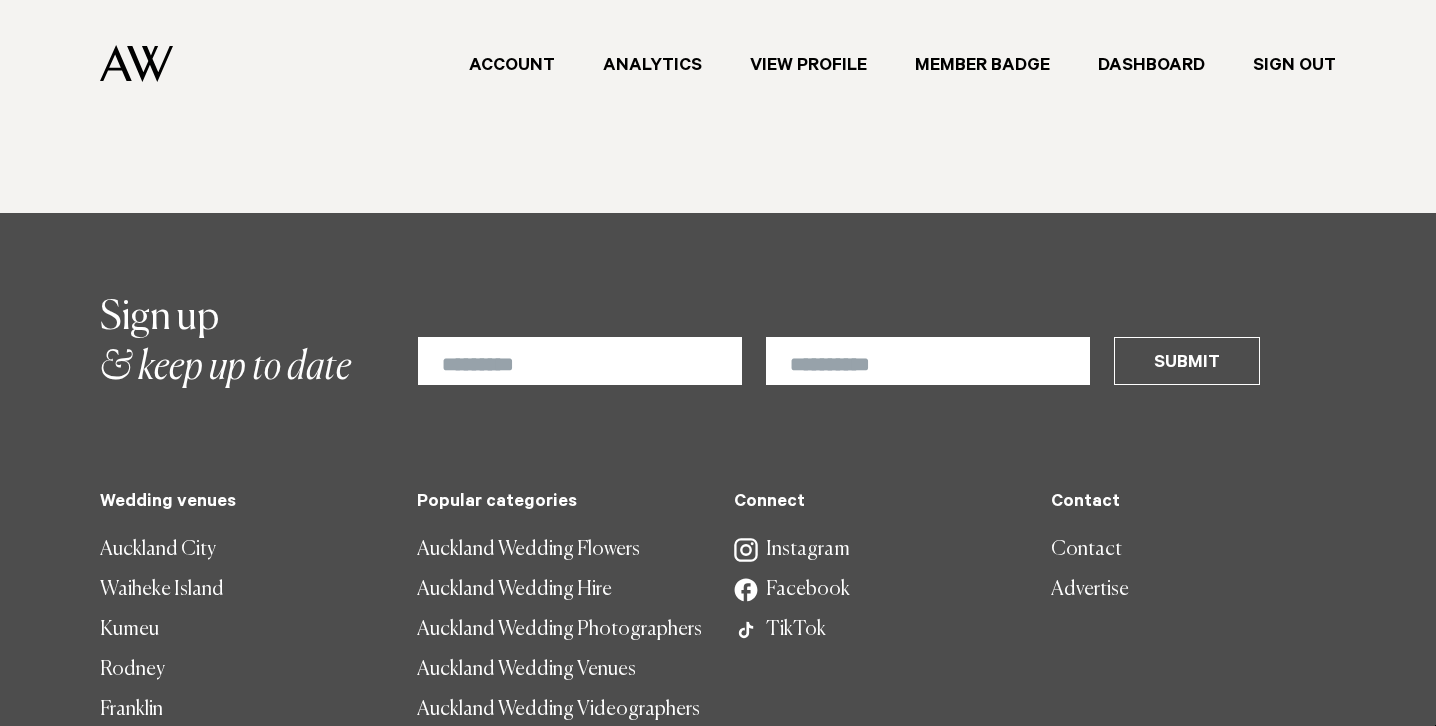 scroll, scrollTop: 0, scrollLeft: 0, axis: both 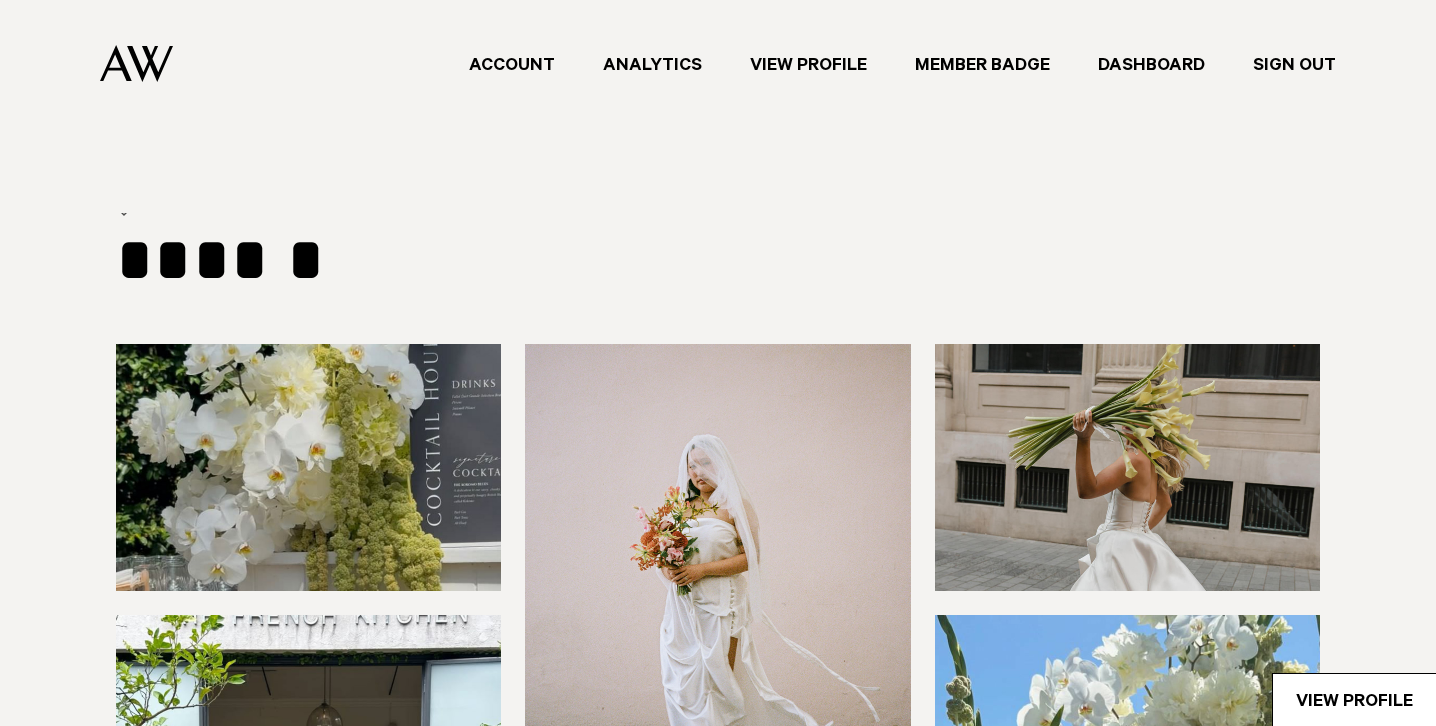 type on "**********" 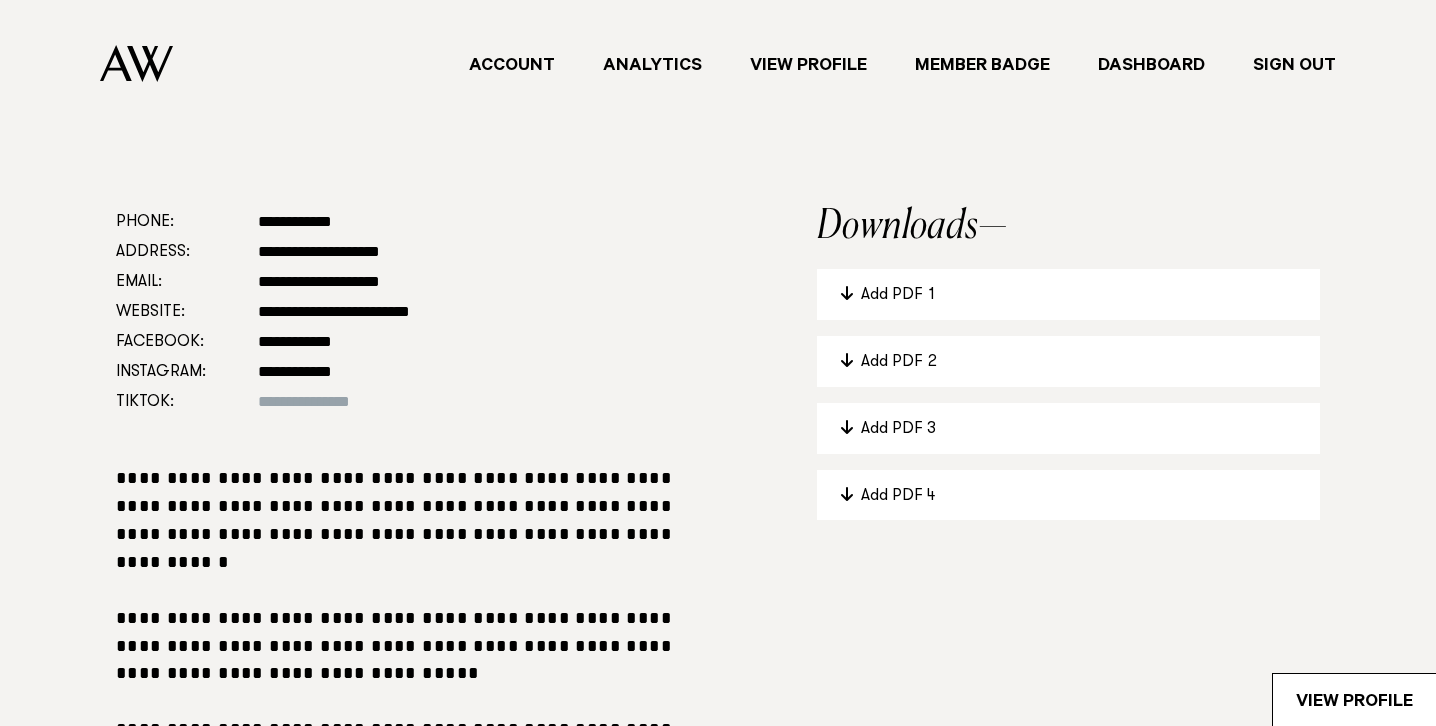 scroll, scrollTop: 1038, scrollLeft: 0, axis: vertical 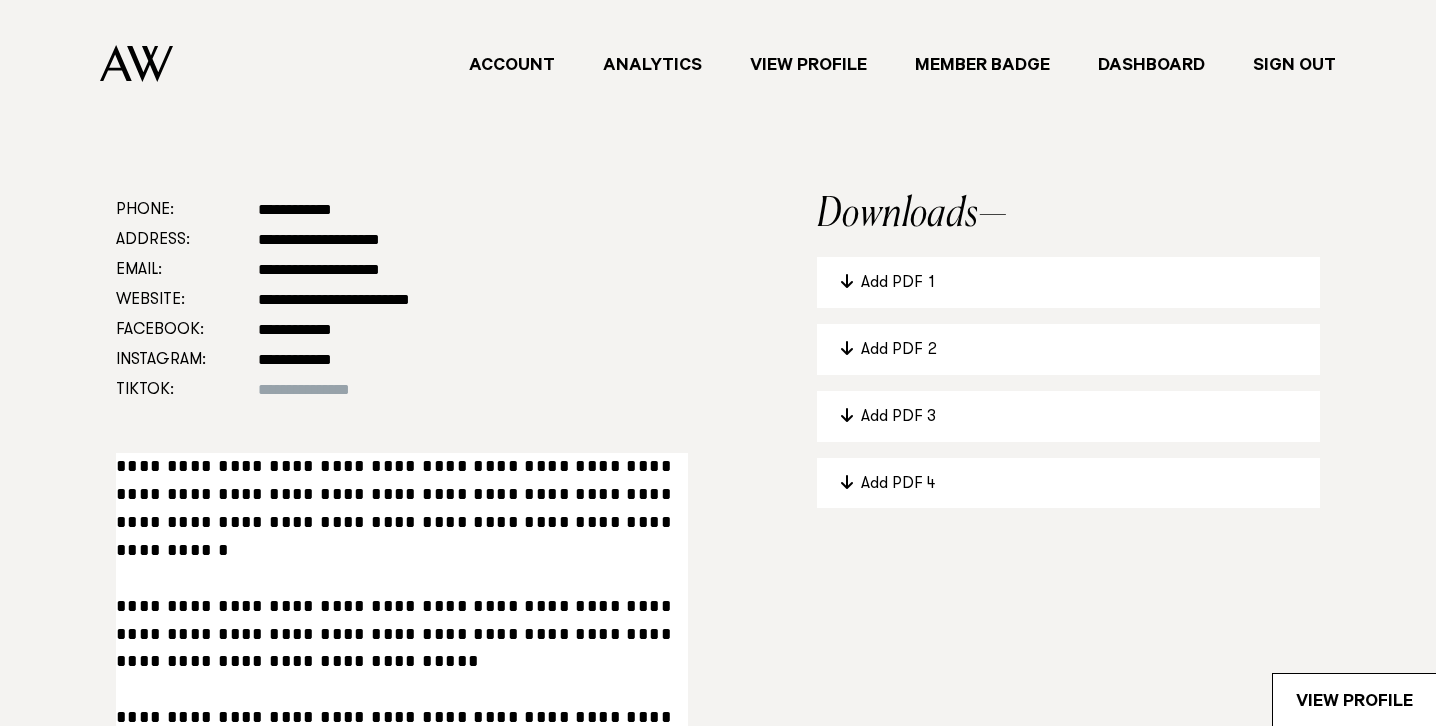 click on "**********" at bounding box center [402, 648] 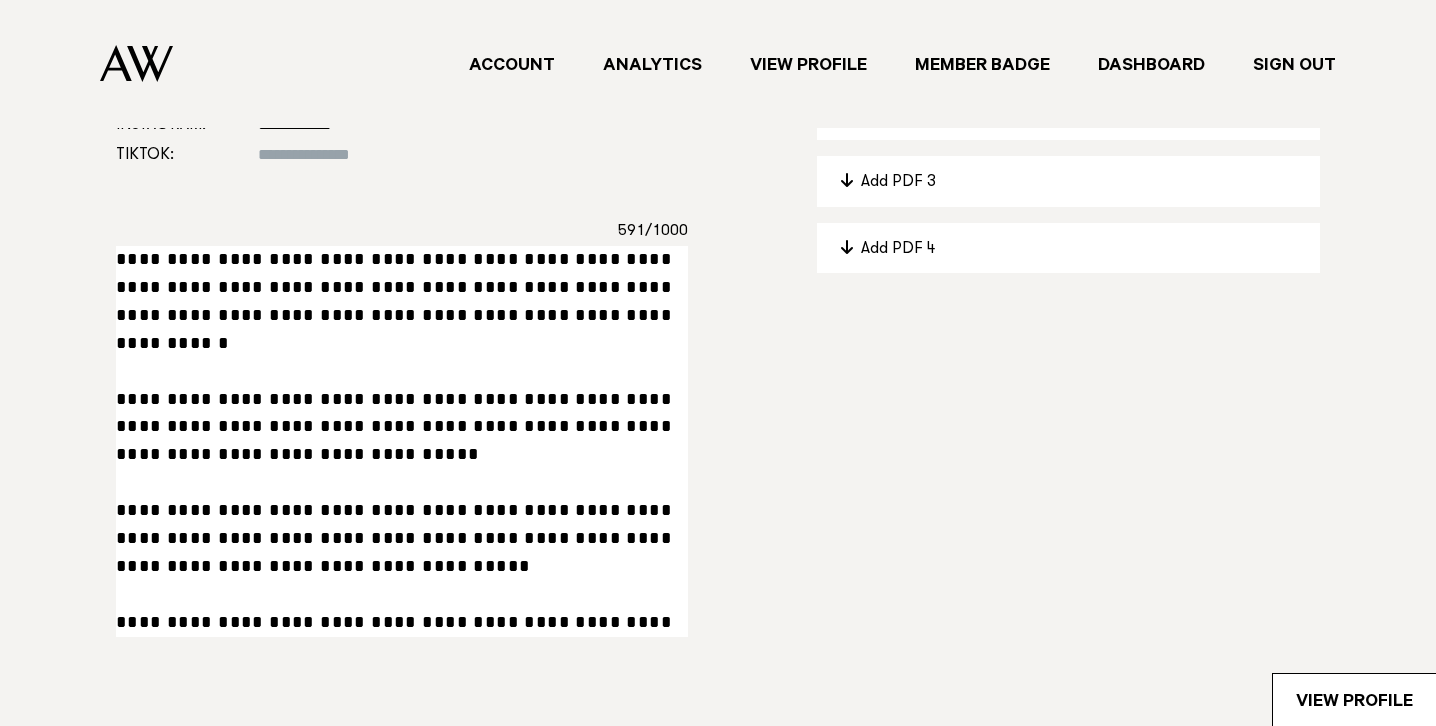 scroll, scrollTop: 1276, scrollLeft: 0, axis: vertical 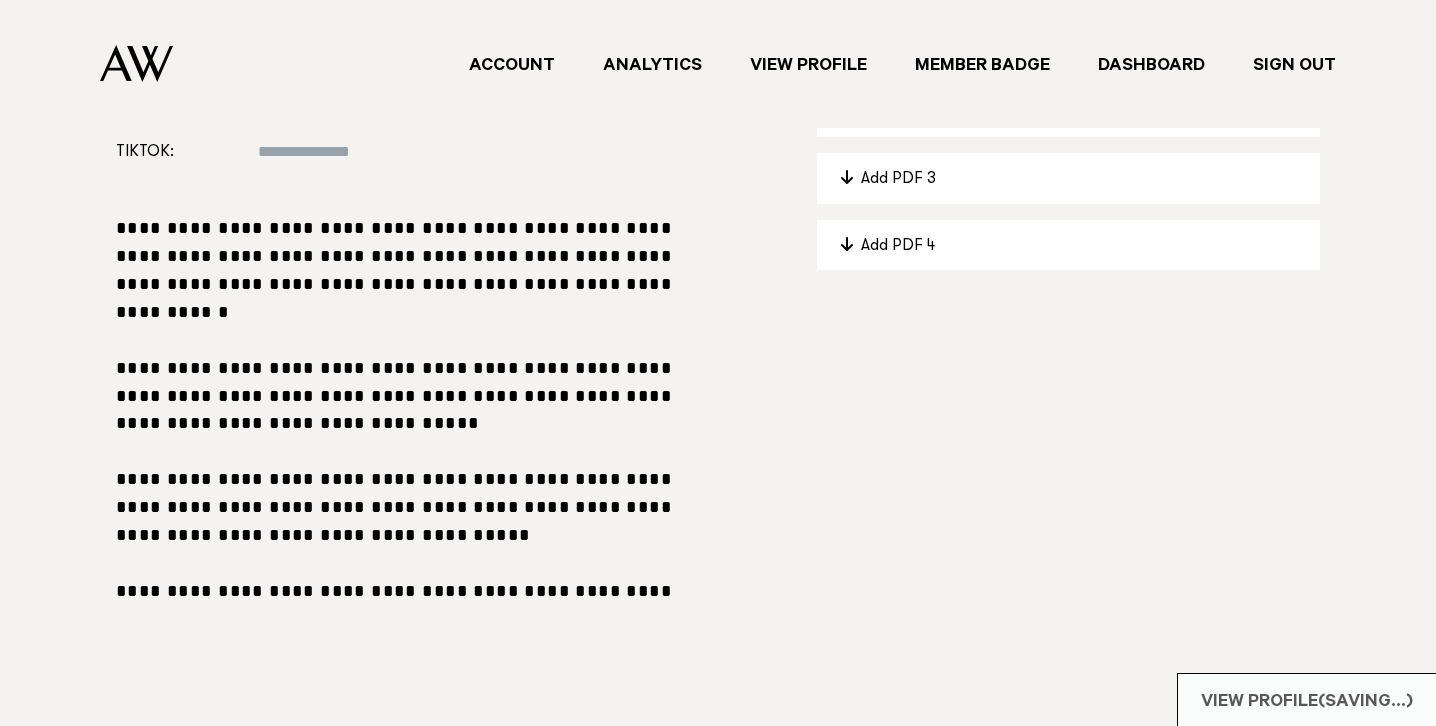 click on "Downloads
Add PDF 1
Add PDF 2
Add PDF 3
Add PDF 4" at bounding box center (1068, 323) 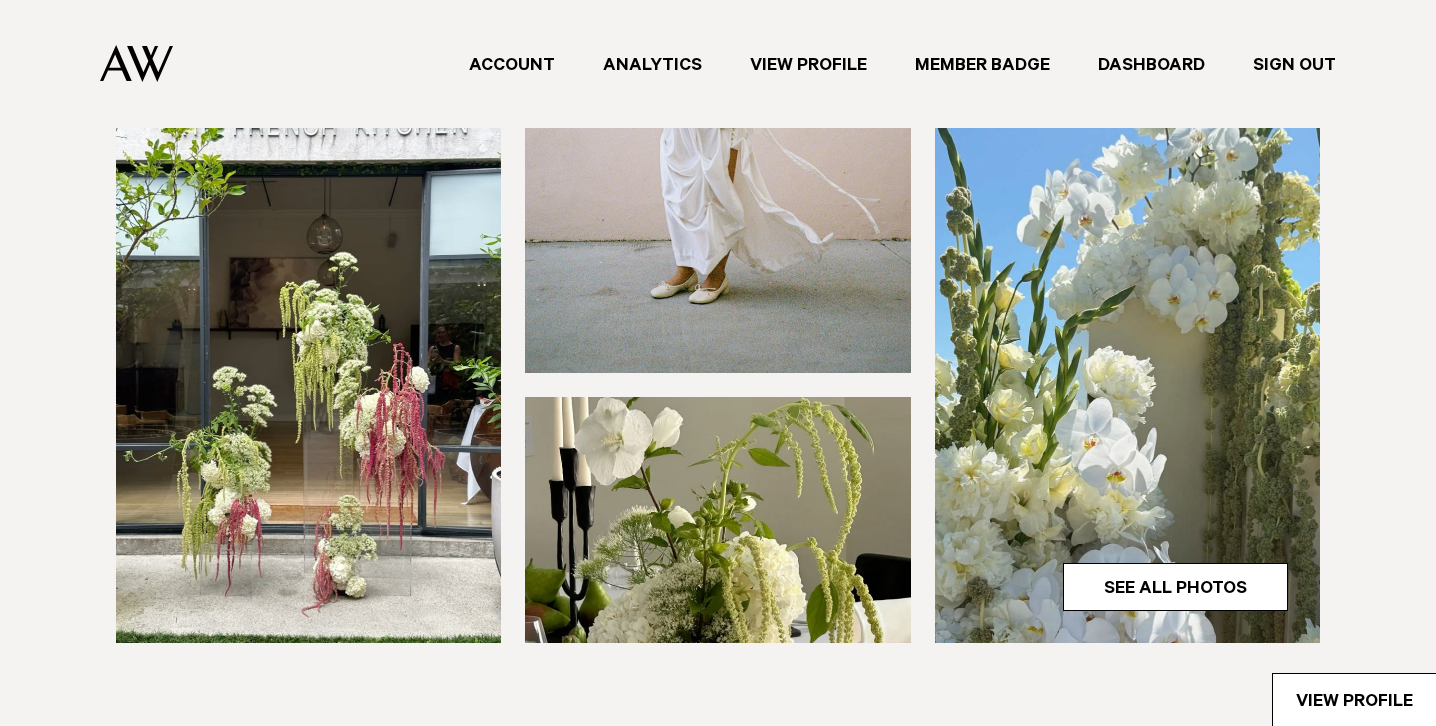 scroll, scrollTop: 0, scrollLeft: 0, axis: both 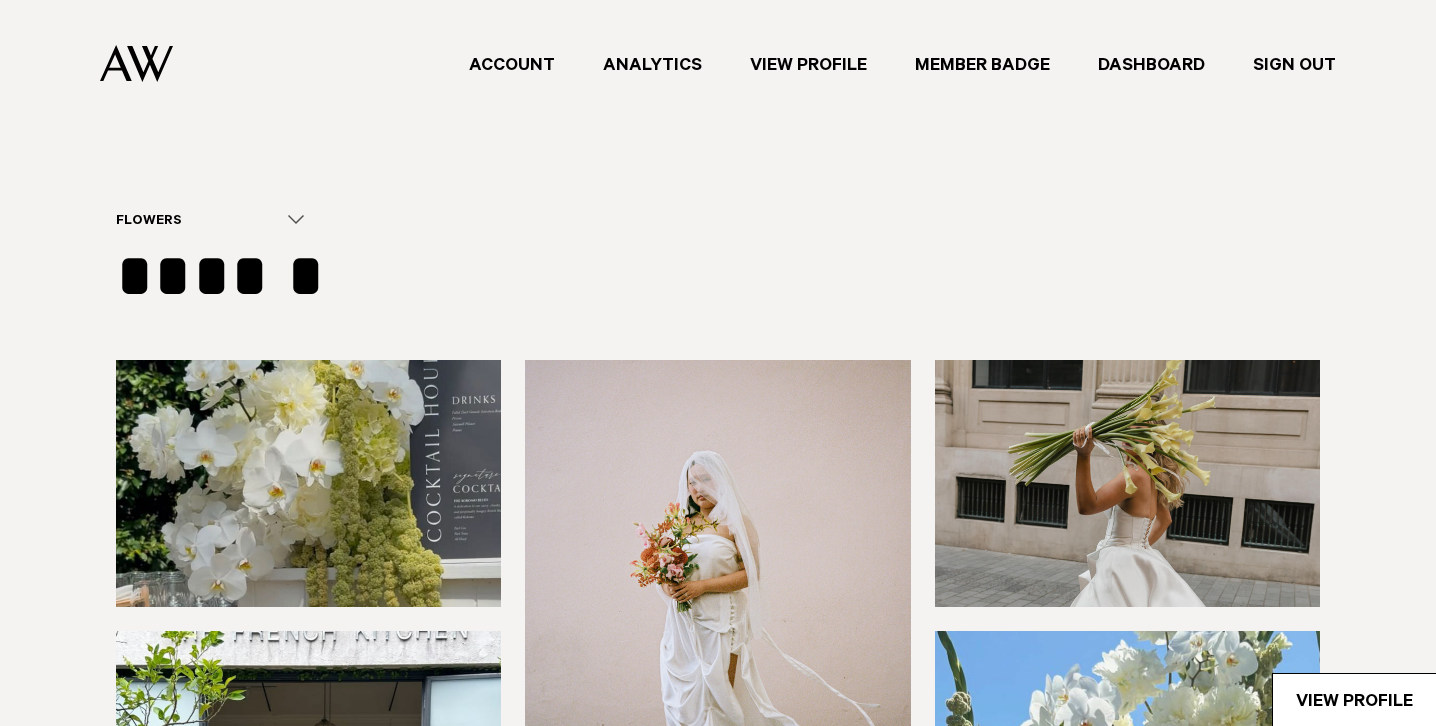 click on "Sign Out" at bounding box center (1294, 64) 